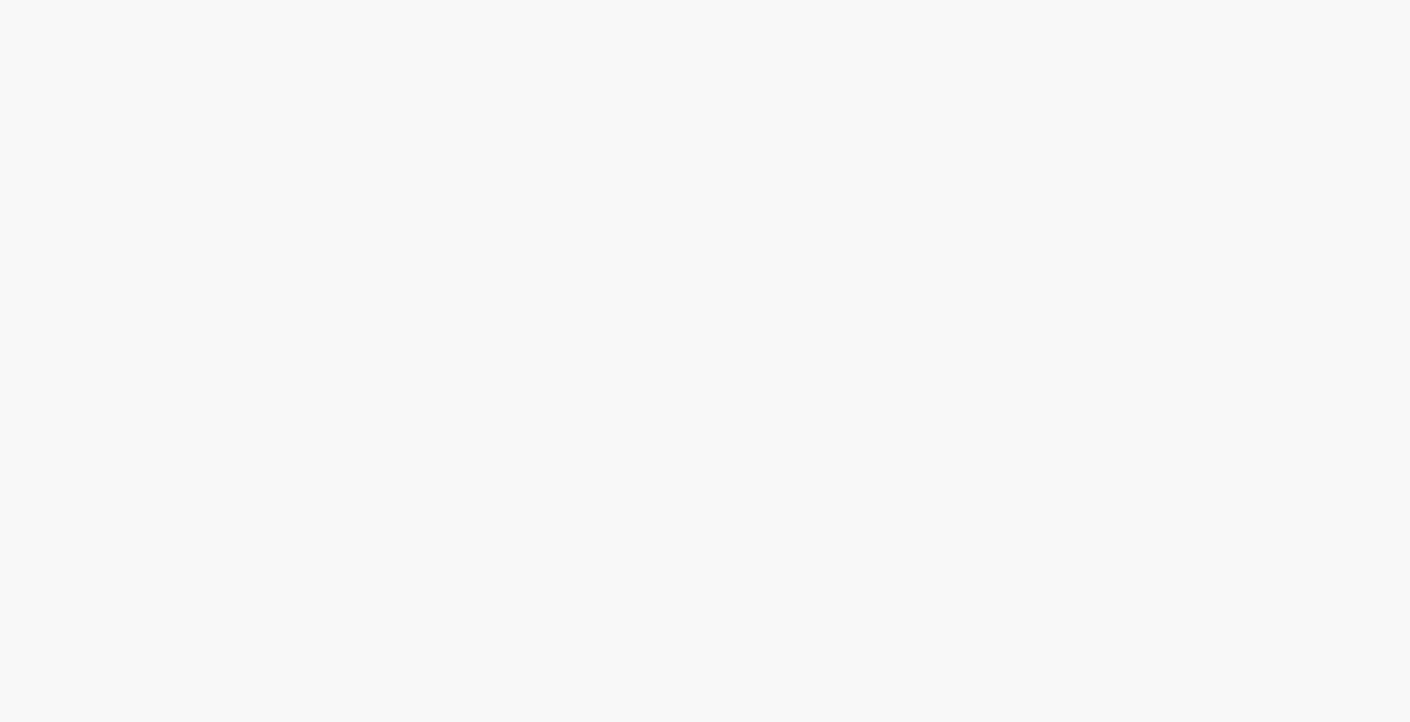 scroll, scrollTop: 0, scrollLeft: 0, axis: both 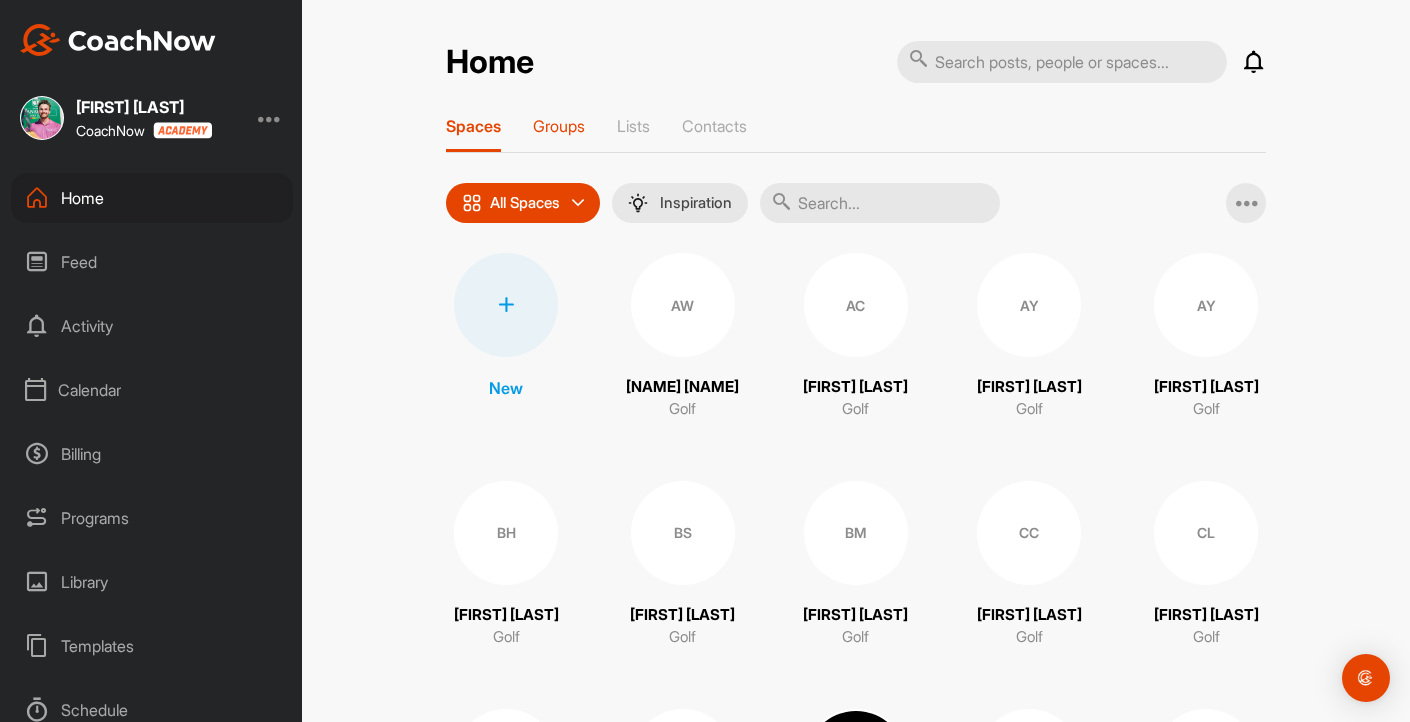 click on "Groups" at bounding box center (559, 126) 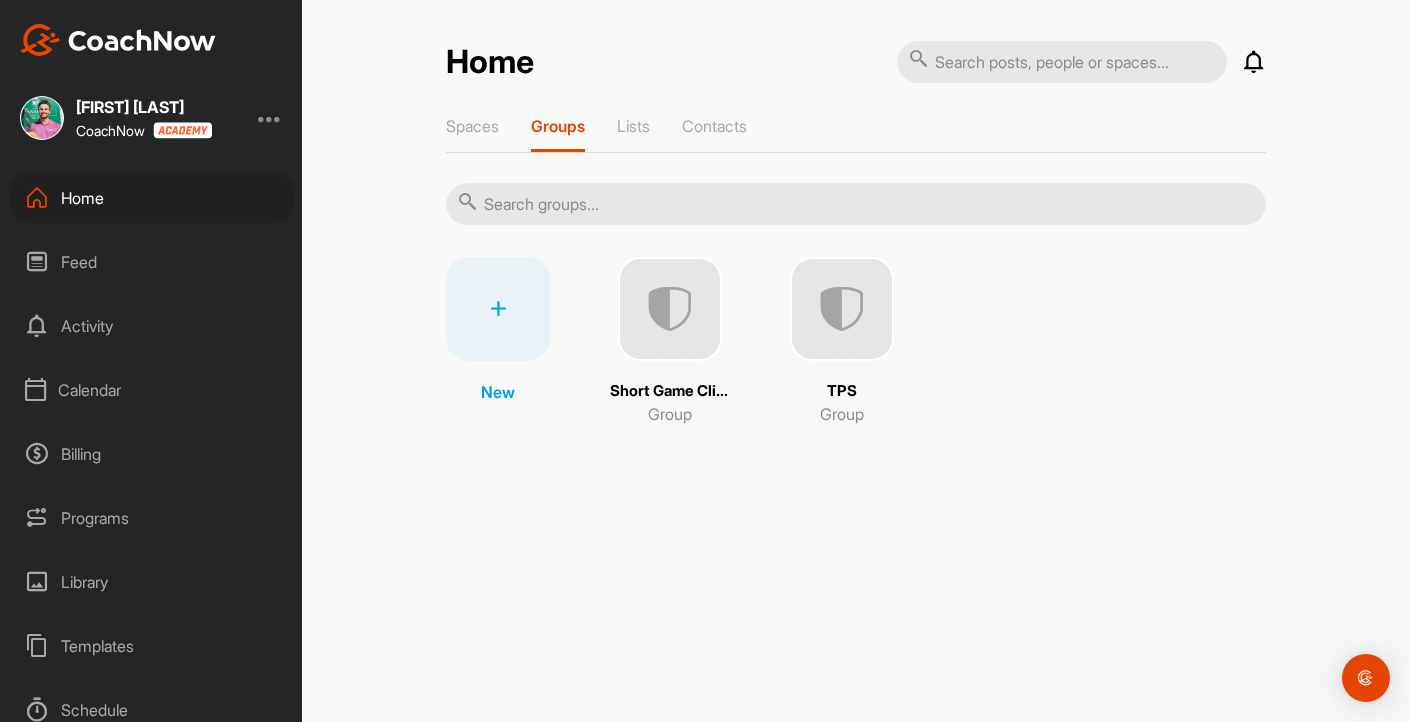 click at bounding box center [842, 309] 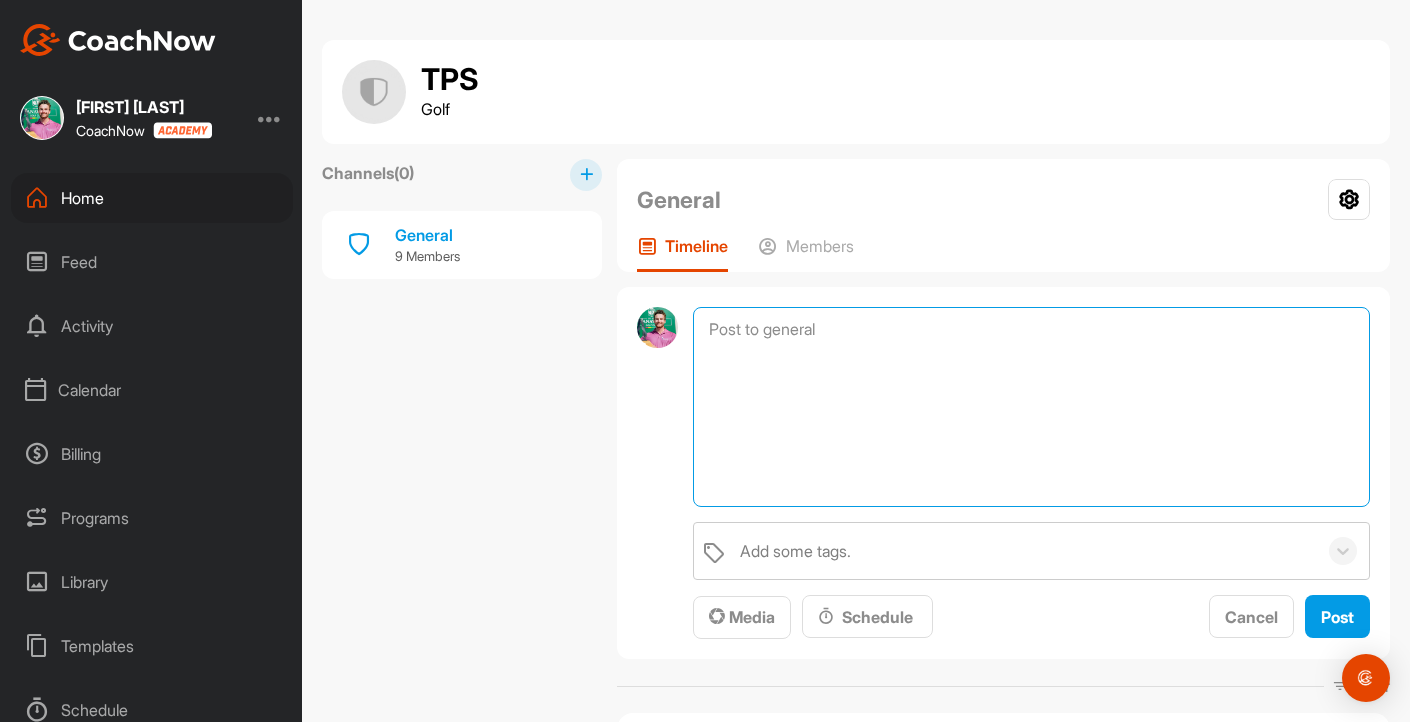 click at bounding box center [1031, 407] 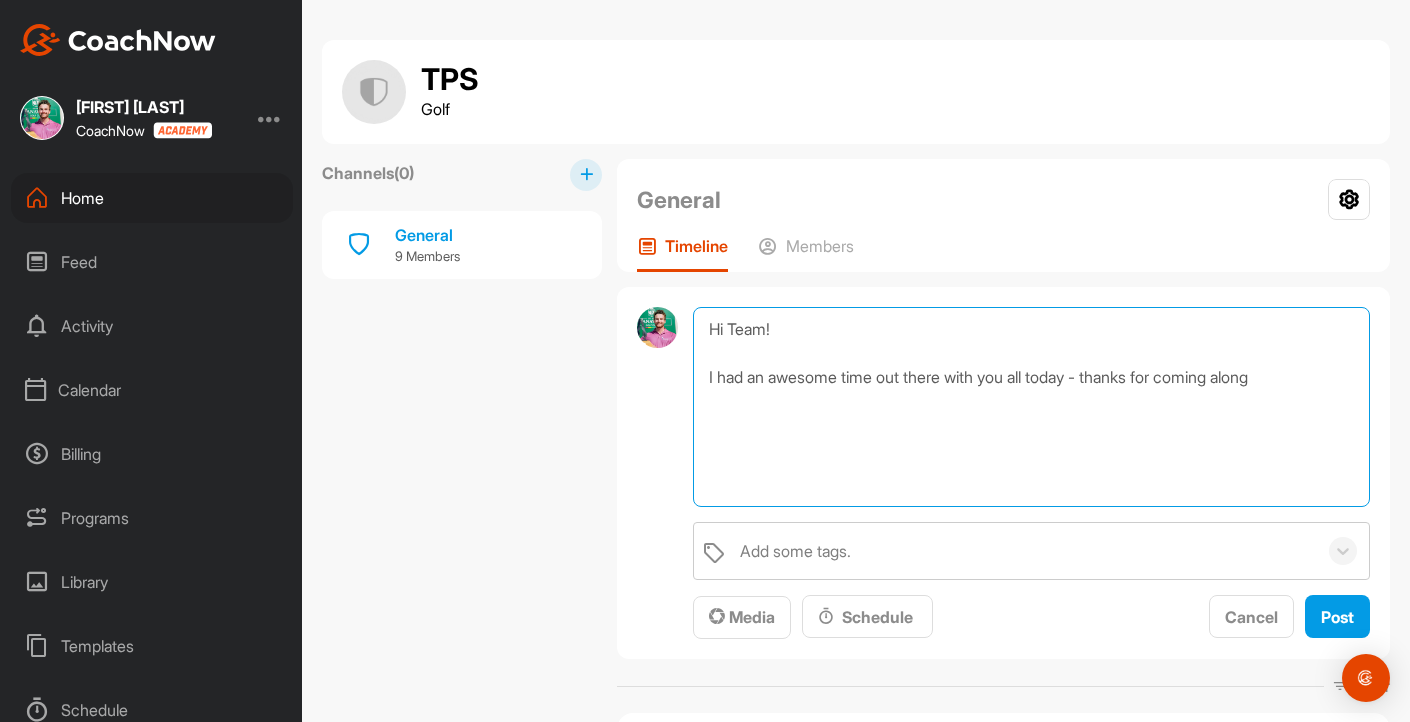 drag, startPoint x: 1088, startPoint y: 379, endPoint x: 702, endPoint y: 383, distance: 386.02072 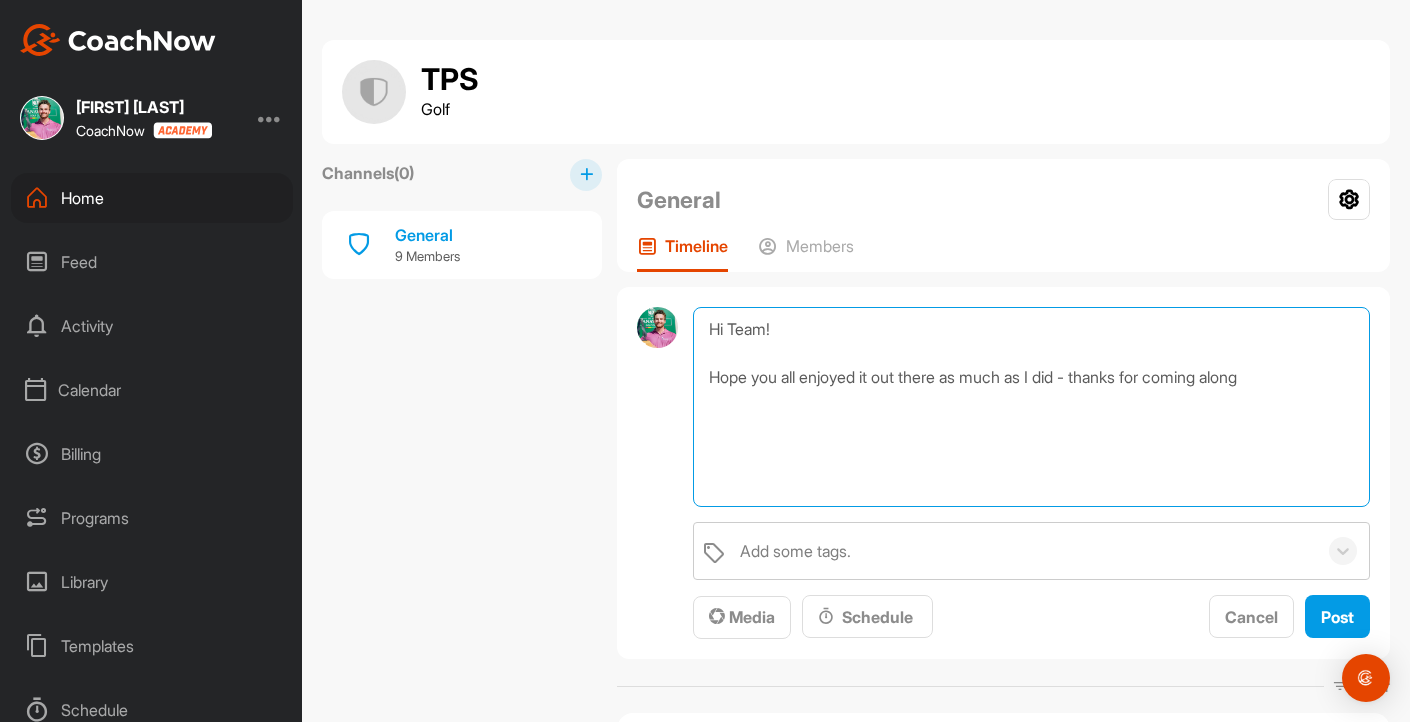 click on "Hi Team!
Hope you all enjoyed it out there as much as I did - thanks for coming along" at bounding box center (1031, 407) 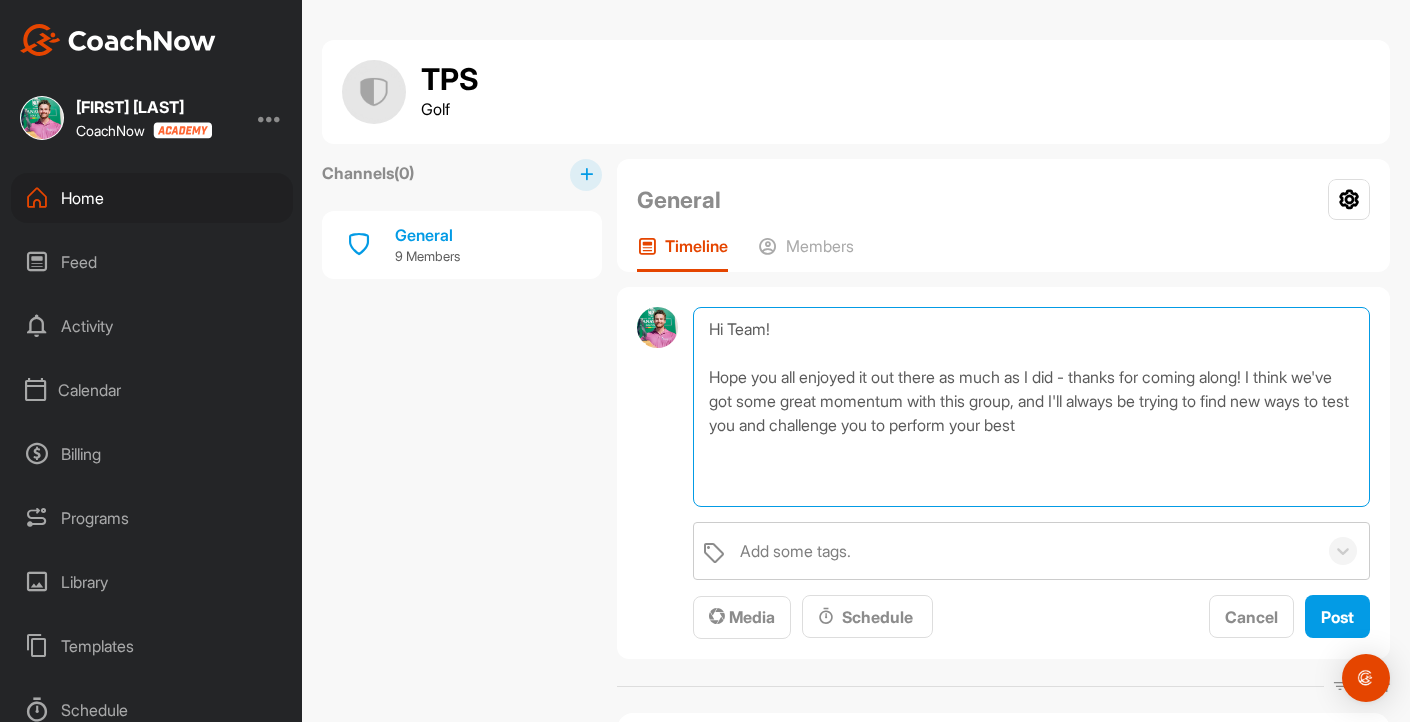 click on "Hi Team!
Hope you all enjoyed it out there as much as I did - thanks for coming along! I think we've got some great momentum with this group, and I'll always be trying to find new ways to test you and challenge you to perform your best" at bounding box center [1031, 407] 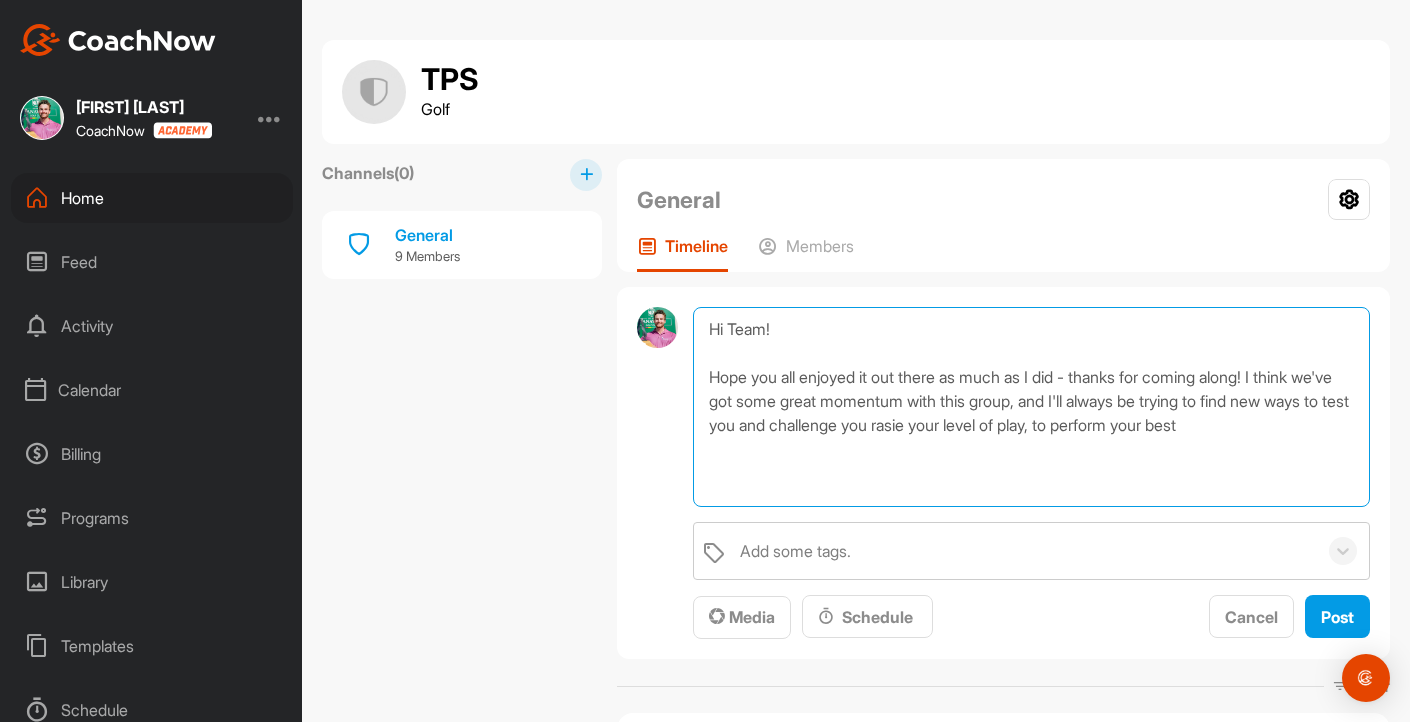 click on "Hi Team!
Hope you all enjoyed it out there as much as I did - thanks for coming along! I think we've got some great momentum with this group, and I'll always be trying to find new ways to test you and challenge you rasie your level of play, to perform your best" at bounding box center [1031, 407] 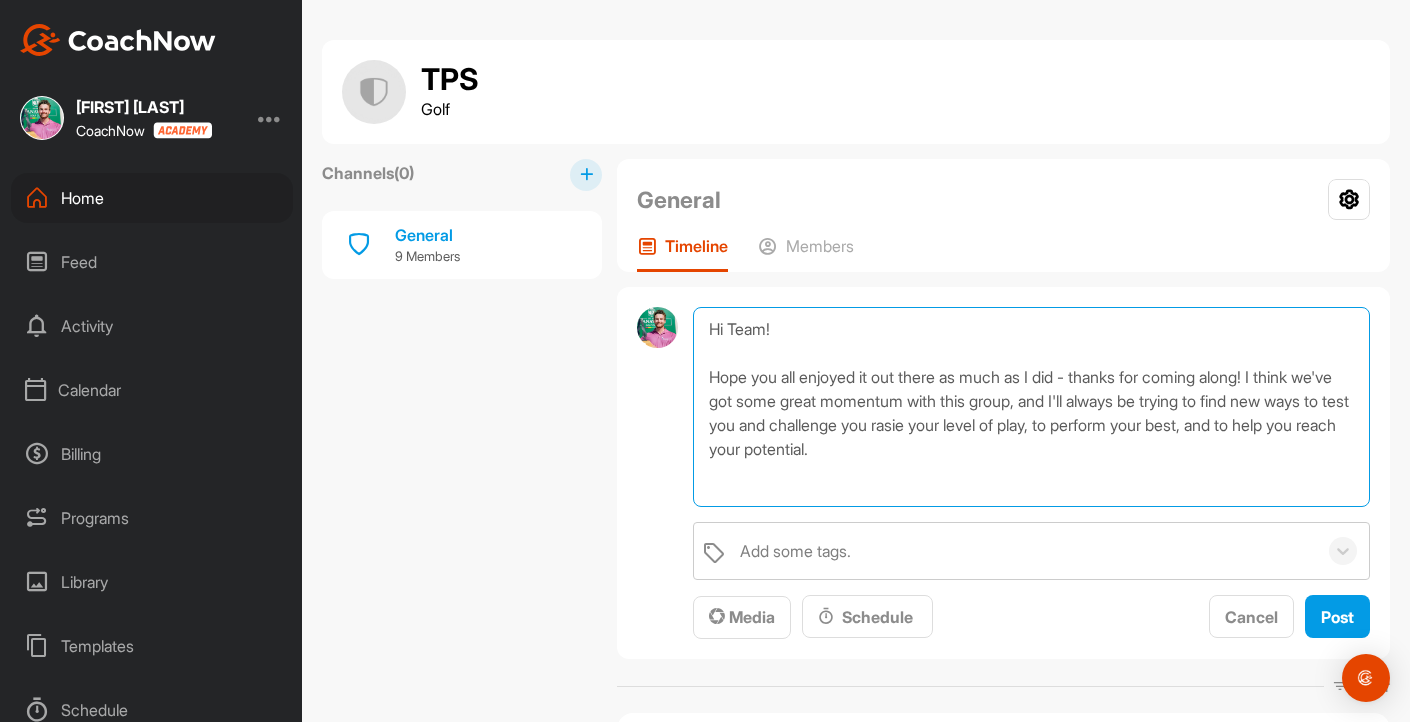 click on "Hi Team!
Hope you all enjoyed it out there as much as I did - thanks for coming along! I think we've got some great momentum with this group, and I'll always be trying to find new ways to test you and challenge you rasie your level of play, to perform your best, and to help you reach your potential." at bounding box center (1031, 407) 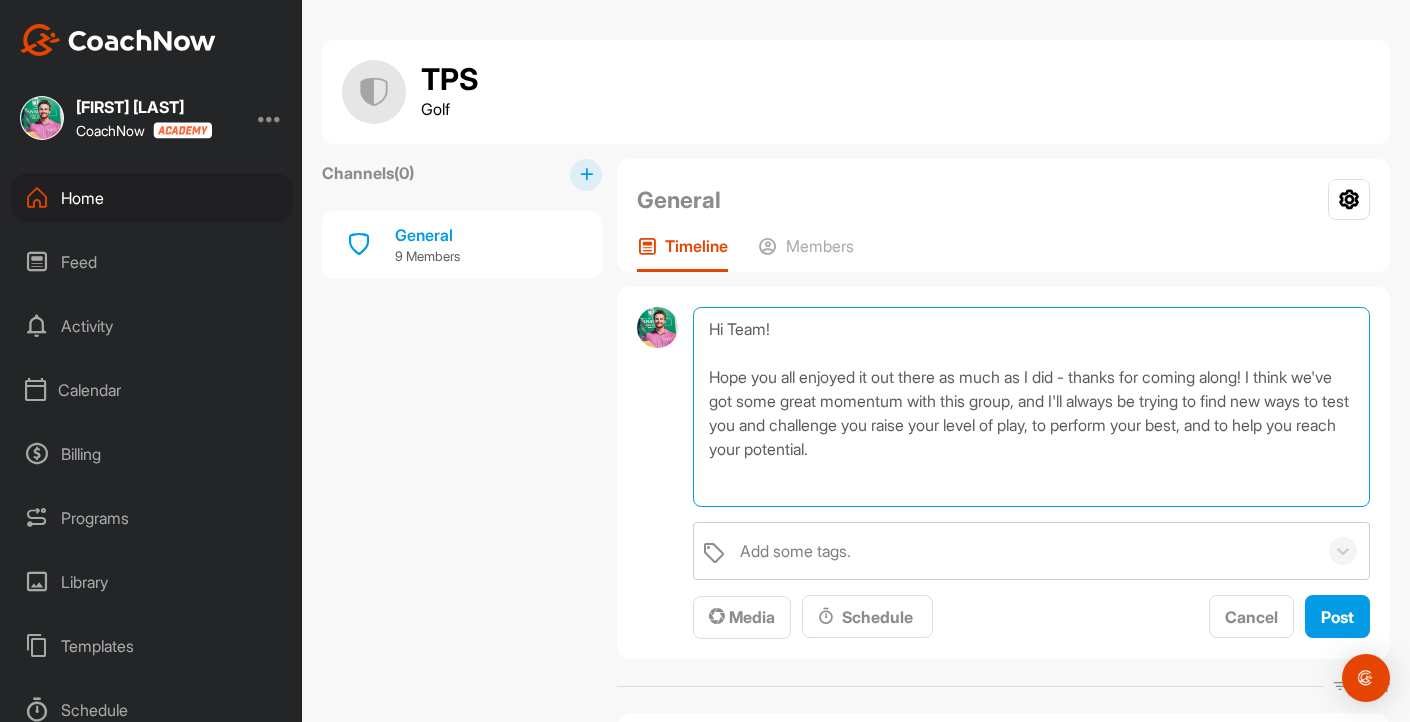 click on "Hi Team!
Hope you all enjoyed it out there as much as I did - thanks for coming along! I think we've got some great momentum with this group, and I'll always be trying to find new ways to test you and challenge you raise your level of play, to perform your best, and to help you reach your potential." at bounding box center [1031, 407] 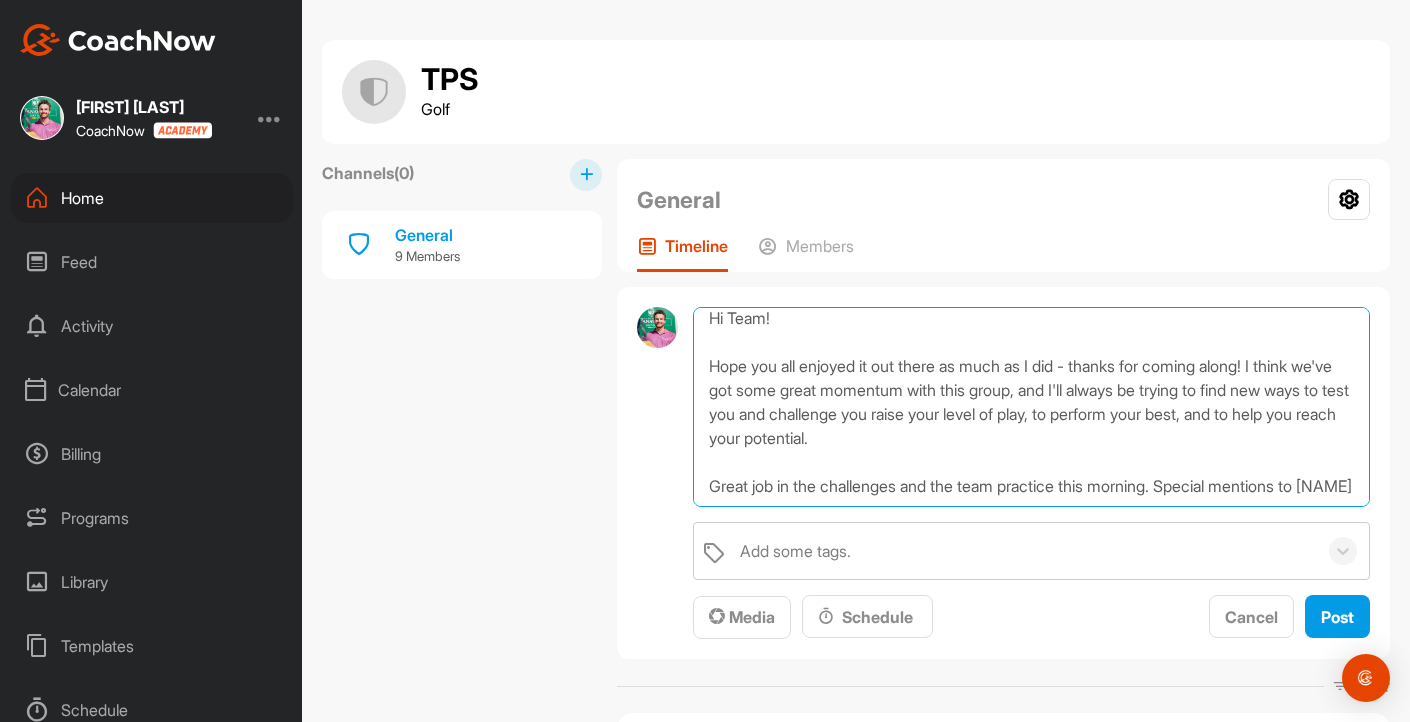 scroll, scrollTop: 24, scrollLeft: 0, axis: vertical 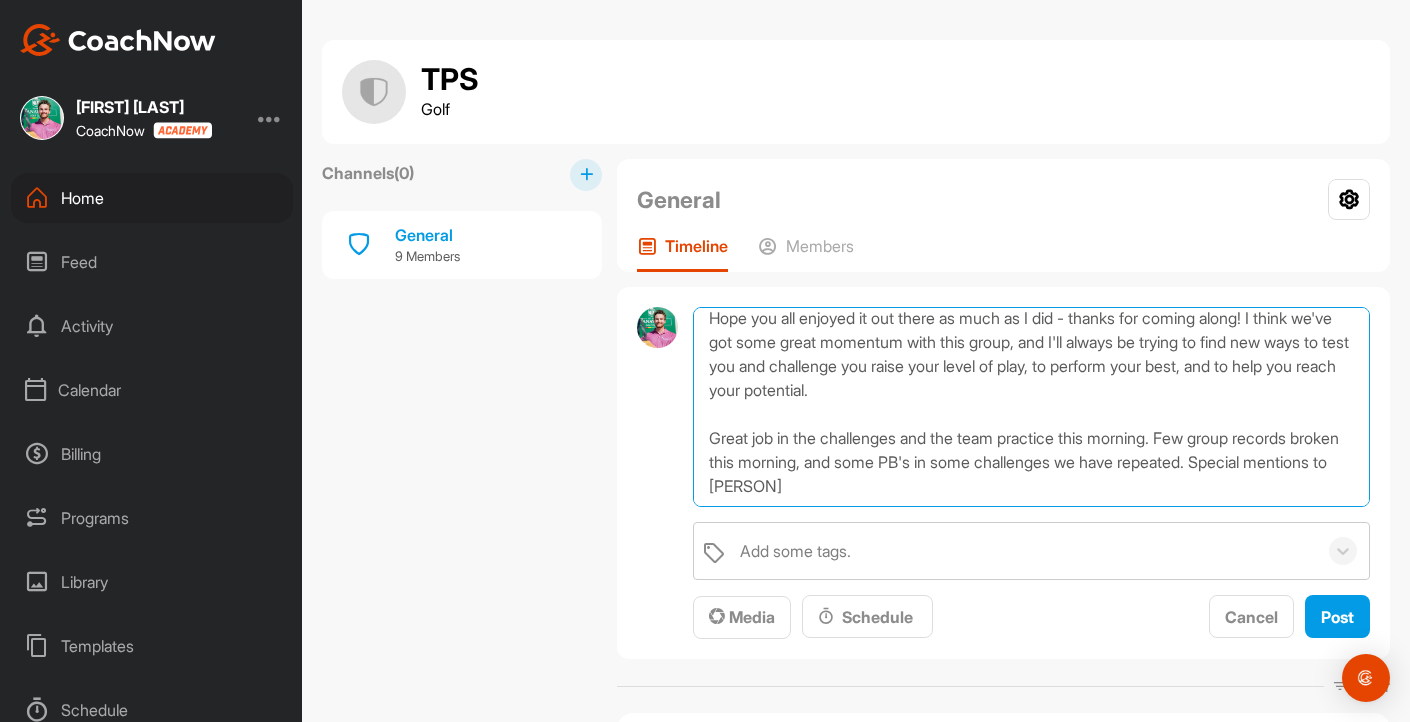 drag, startPoint x: 1275, startPoint y: 460, endPoint x: 1295, endPoint y: 476, distance: 25.612497 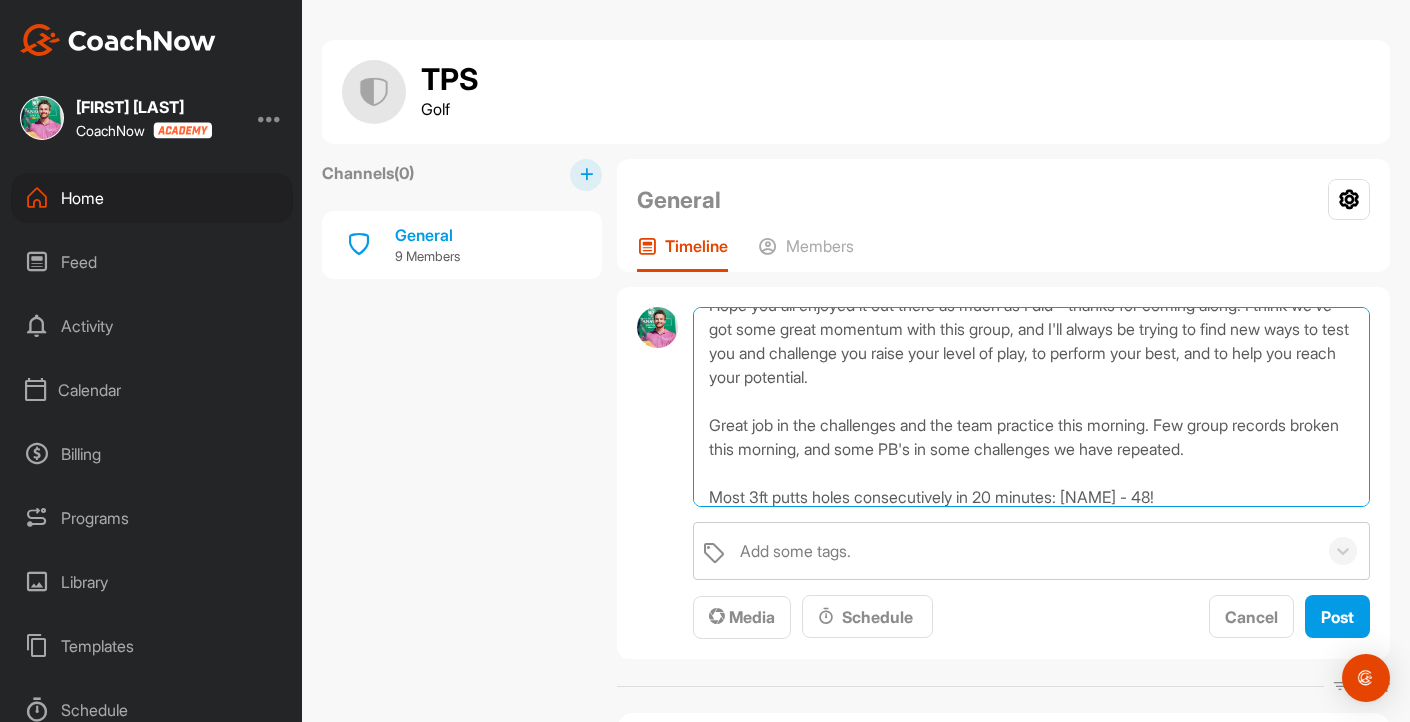scroll, scrollTop: 96, scrollLeft: 0, axis: vertical 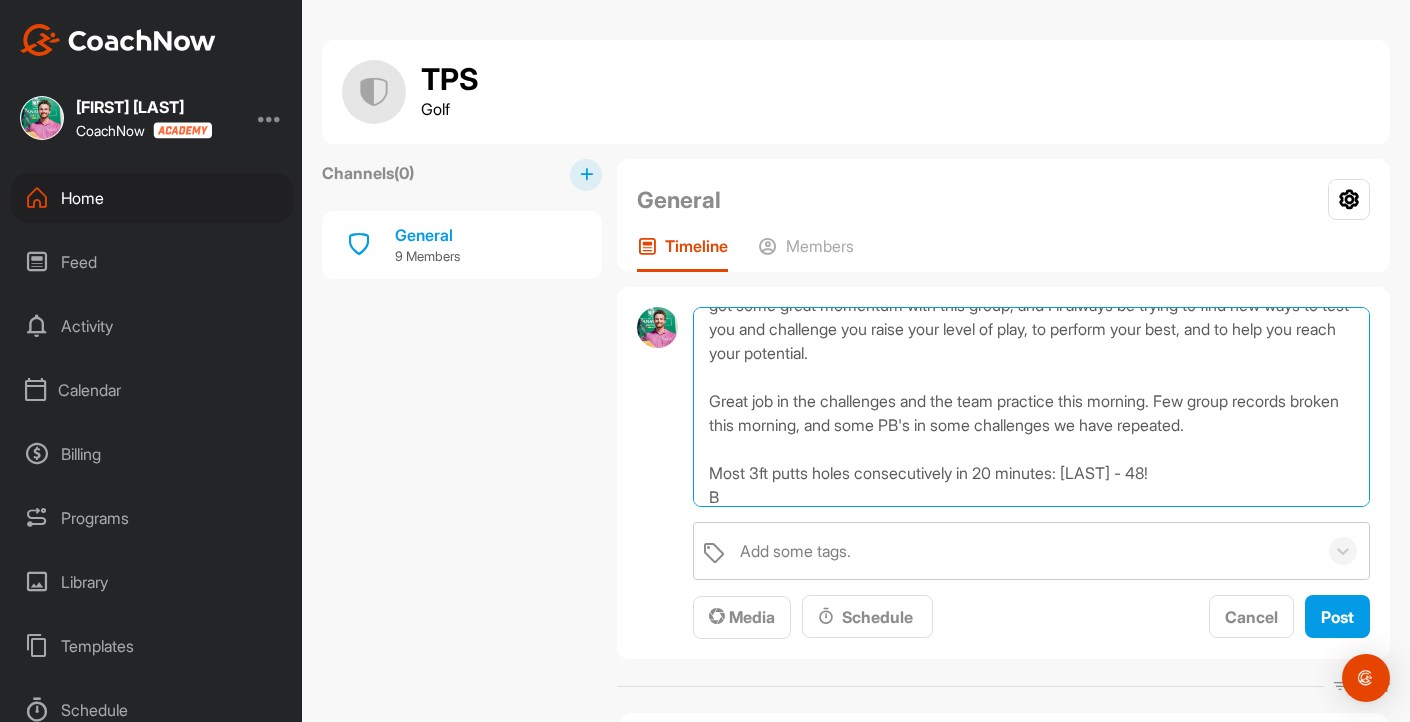 click on "Hi Team!
Hope you all enjoyed it out there as much as I did - thanks for coming along! I think we've got some great momentum with this group, and I'll always be trying to find new ways to test you and challenge you raise your level of play, to perform your best, and to help you reach your potential.
Great job in the challenges and the team practice this morning. Few group records broken this morning, and some PB's in some challenges we have repeated.
Most 3ft putts holes consecutively in 20 minutes: [LAST] - 48!
B" at bounding box center [1031, 407] 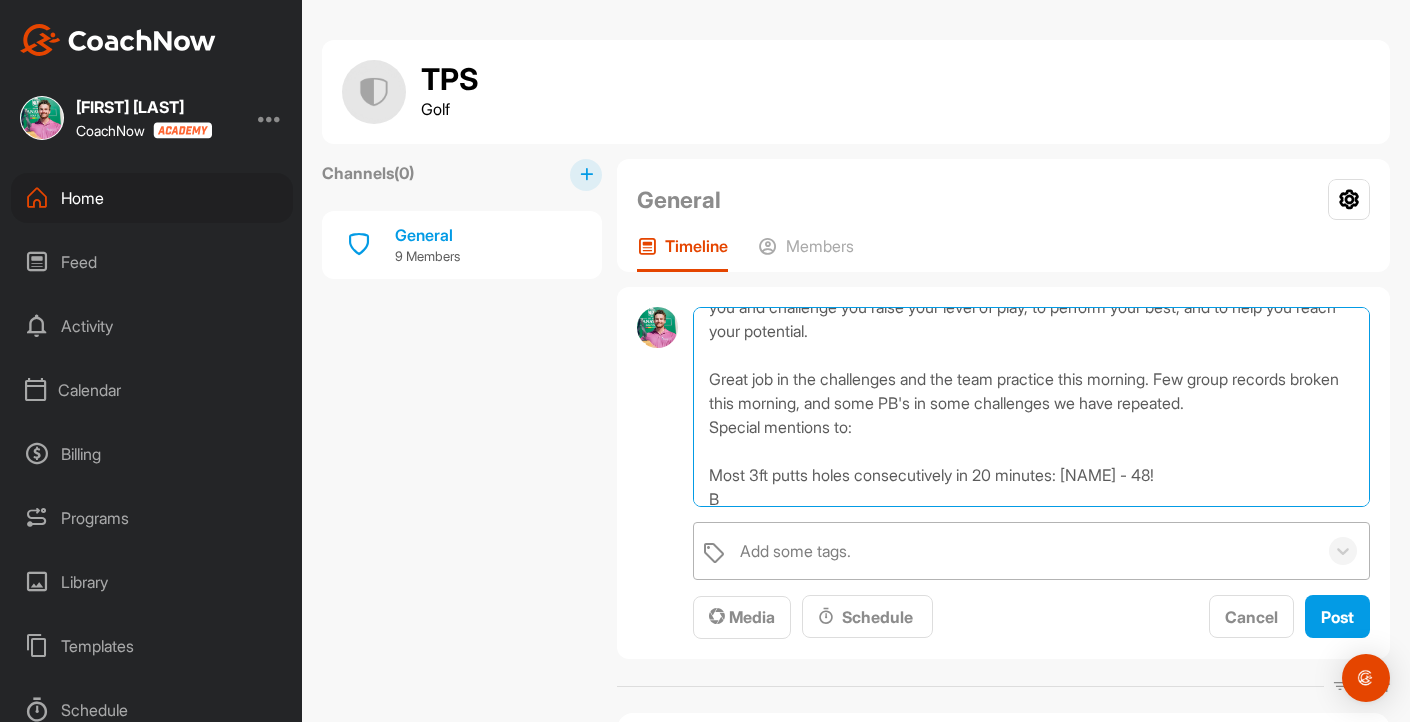 scroll, scrollTop: 131, scrollLeft: 0, axis: vertical 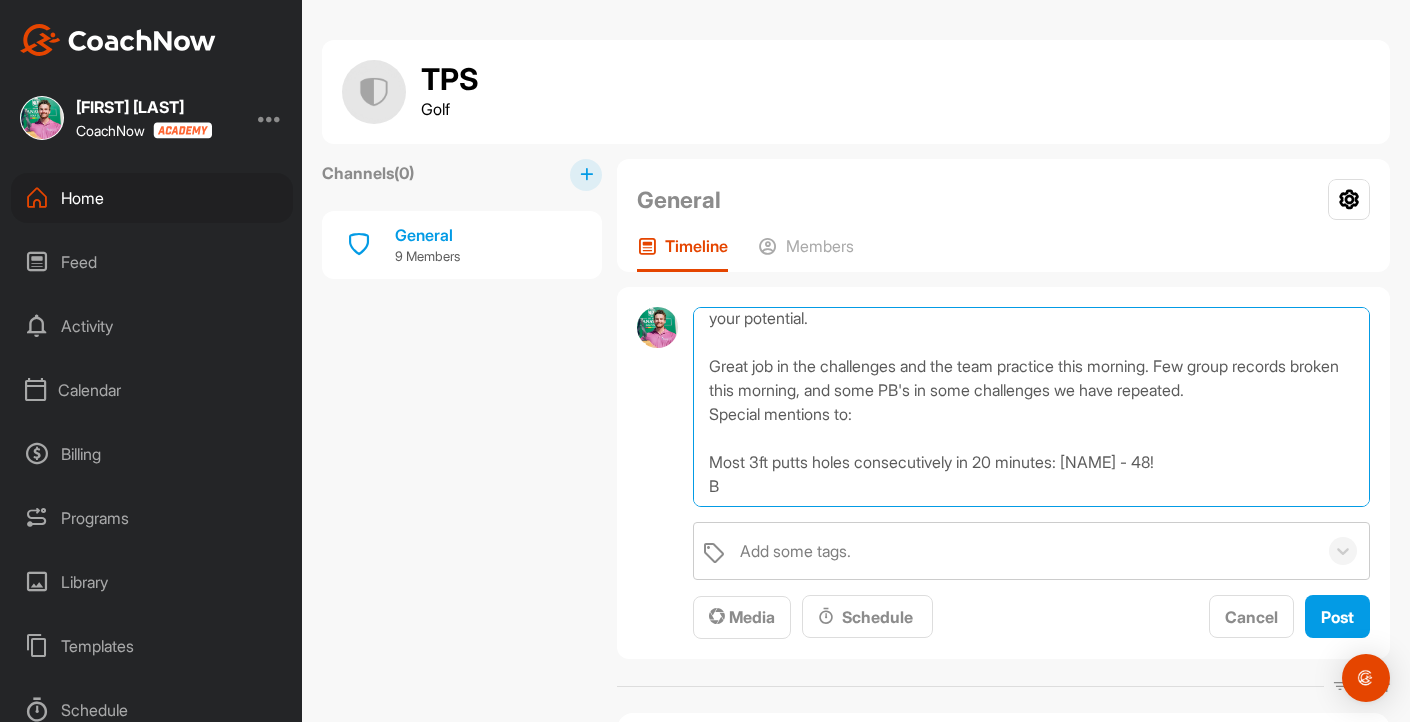 drag, startPoint x: 1080, startPoint y: 498, endPoint x: 684, endPoint y: 454, distance: 398.43695 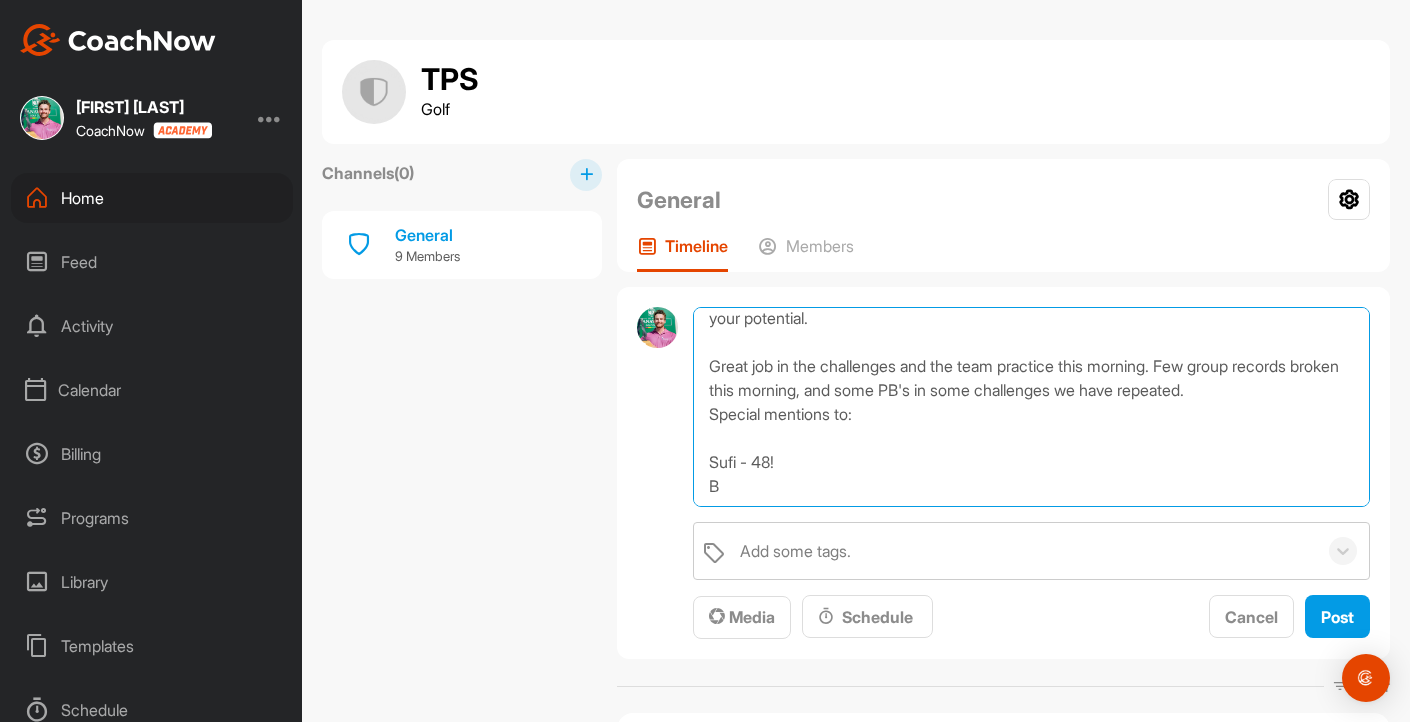 click on "Hi Team!
Hope you all enjoyed it out there as much as I did - thanks for coming along! I think we've got some great momentum with this group, and I'll always be trying to find new ways to test you and challenge you raise your level of play, to perform your best, and to help you reach your potential.
Great job in the challenges and the team practice this morning. Few group records broken this morning, and some PB's in some challenges we have repeated.
Special mentions to:
Sufi - 48!
B" at bounding box center [1031, 407] 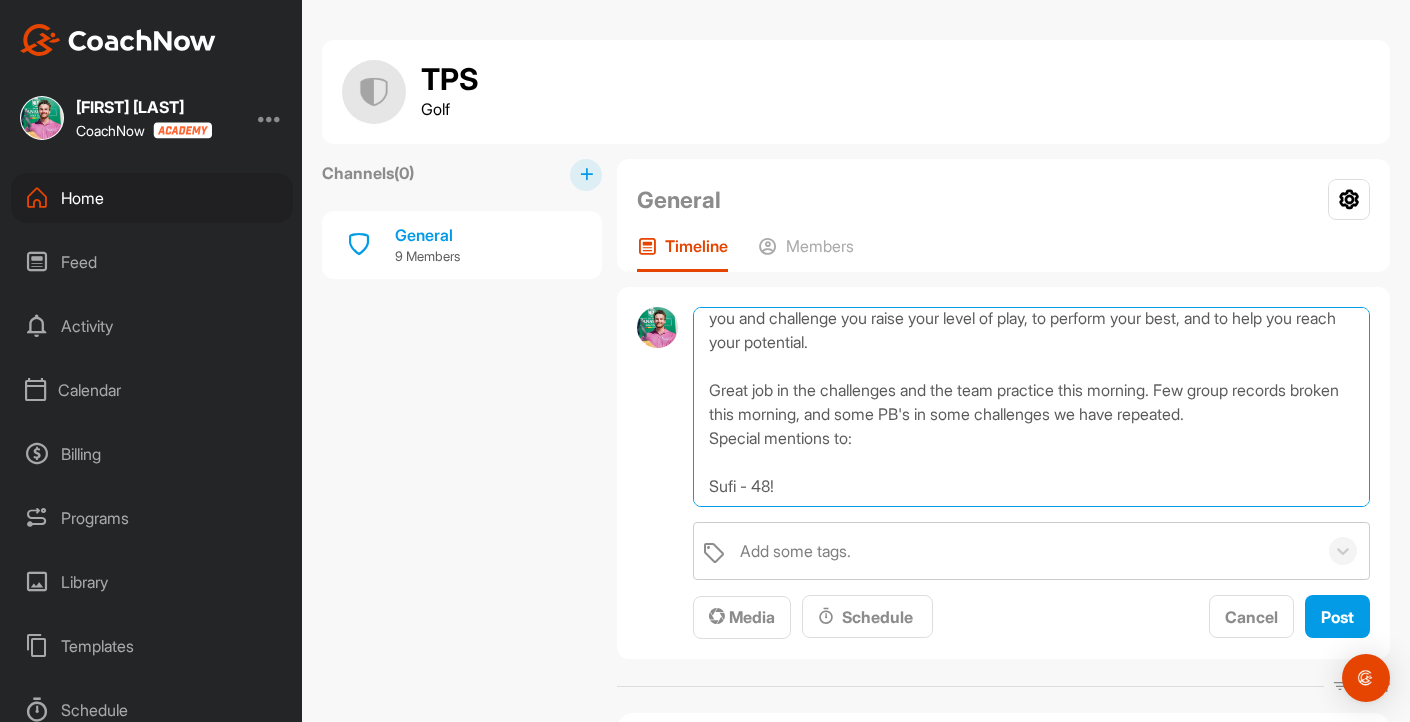 click on "Hi Team!
Hope you all enjoyed it out there as much as I did - thanks for coming along! I think we've got some great momentum with this group, and I'll always be trying to find new ways to test you and challenge you raise your level of play, to perform your best, and to help you reach your potential.
Great job in the challenges and the team practice this morning. Few group records broken this morning, and some PB's in some challenges we have repeated.
Special mentions to:
Sufi - 48!" at bounding box center [1031, 407] 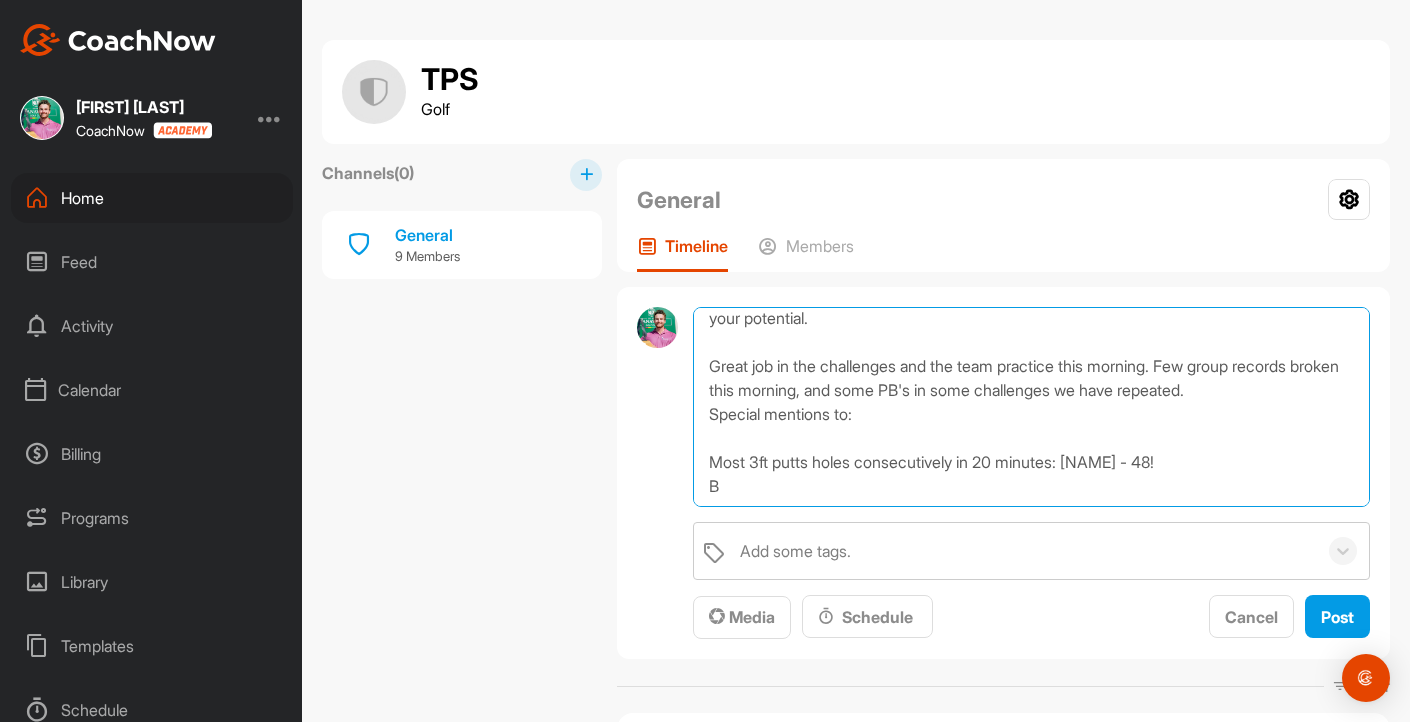 click on "Hi Team!
Hope you all enjoyed it out there as much as I did - thanks for coming along! I think we've got some great momentum with this group, and I'll always be trying to find new ways to test you and challenge you raise your level of play, to perform your best, and to help you reach your potential.
Great job in the challenges and the team practice this morning. Few group records broken this morning, and some PB's in some challenges we have repeated.
Special mentions to:
Most 3ft putts holes consecutively in 20 minutes: [NAME] - 48!
B" at bounding box center [1031, 407] 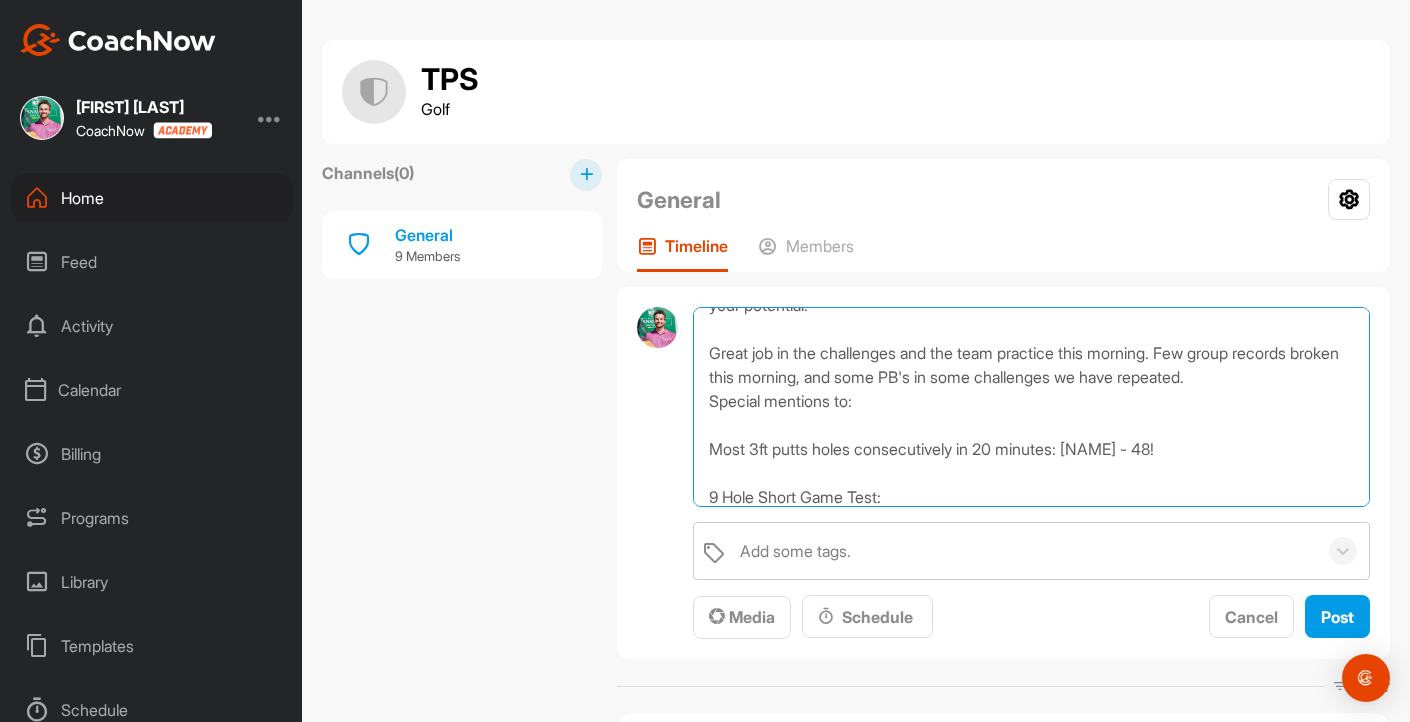 scroll, scrollTop: 168, scrollLeft: 0, axis: vertical 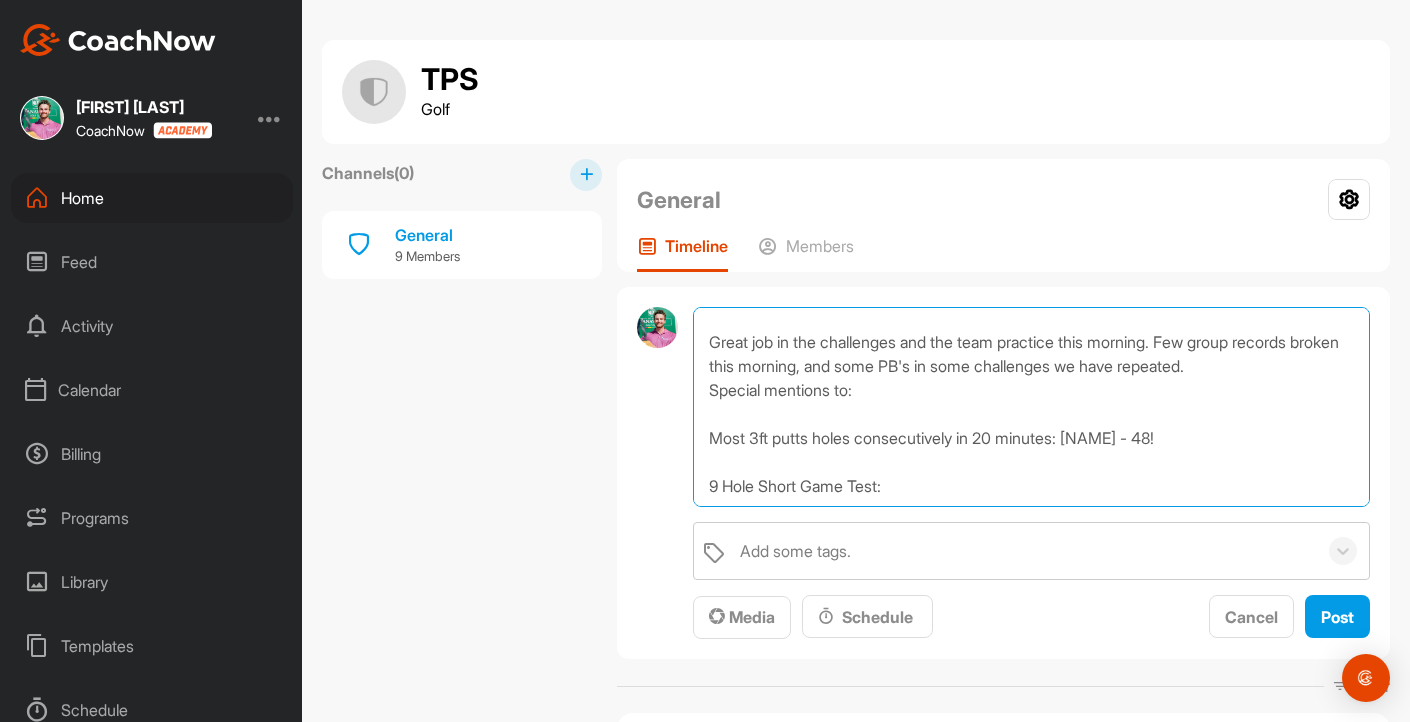 click on "Hi Team!
Hope you all enjoyed it out there as much as I did - thanks for coming along! I think we've got some great momentum with this group, and I'll always be trying to find new ways to test you and challenge you raise your level of play, to perform your best, and to help you reach your potential.
Great job in the challenges and the team practice this morning. Few group records broken this morning, and some PB's in some challenges we have repeated.
Special mentions to:
Most 3ft putts holes consecutively in 20 minutes: [NAME] - 48!
9 Hole Short Game Test:" at bounding box center [1031, 407] 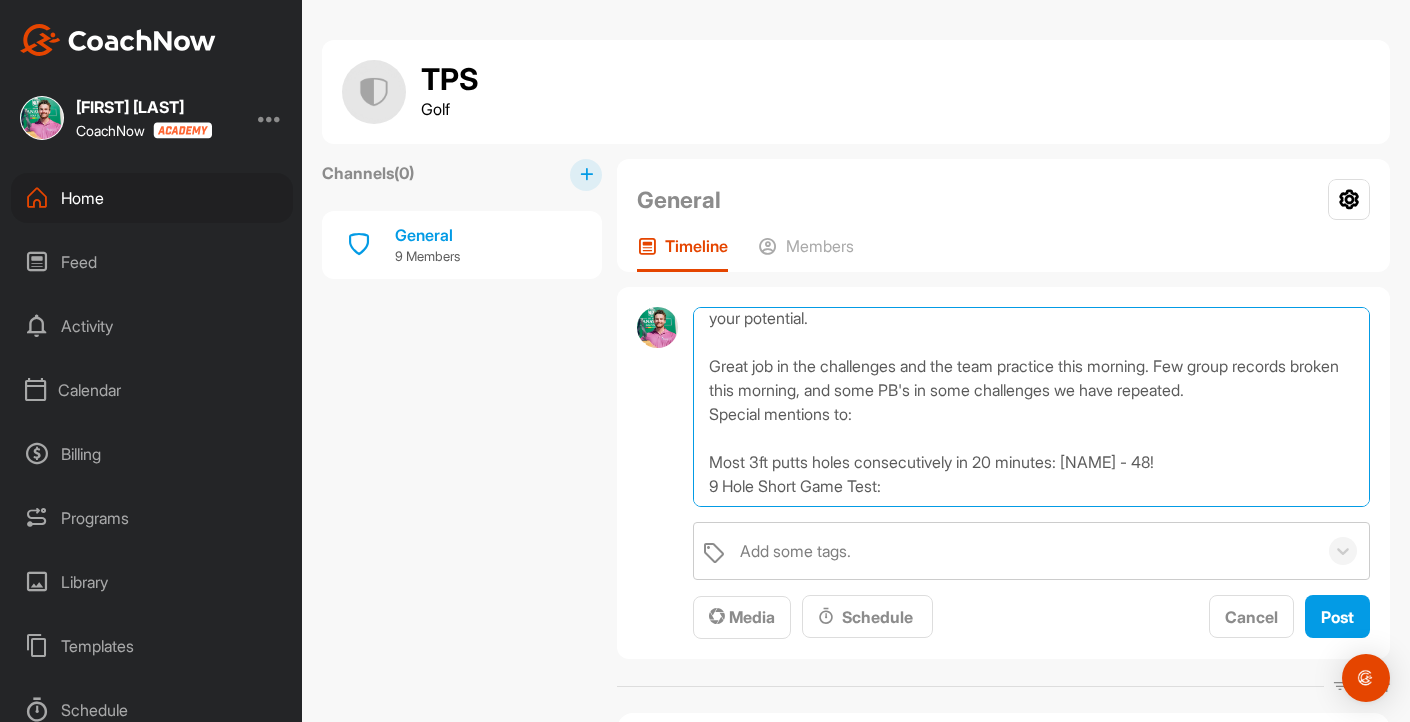 scroll, scrollTop: 155, scrollLeft: 0, axis: vertical 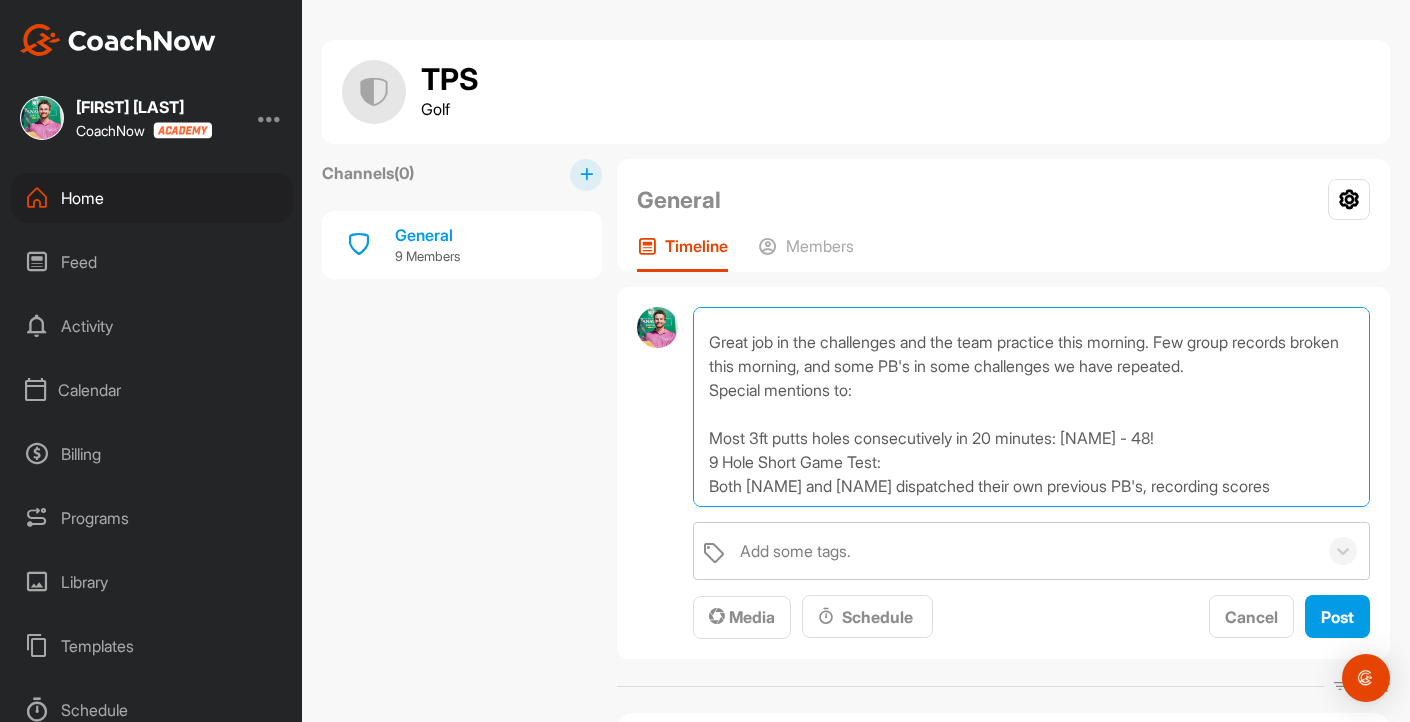 drag, startPoint x: 1306, startPoint y: 473, endPoint x: 1164, endPoint y: 476, distance: 142.0317 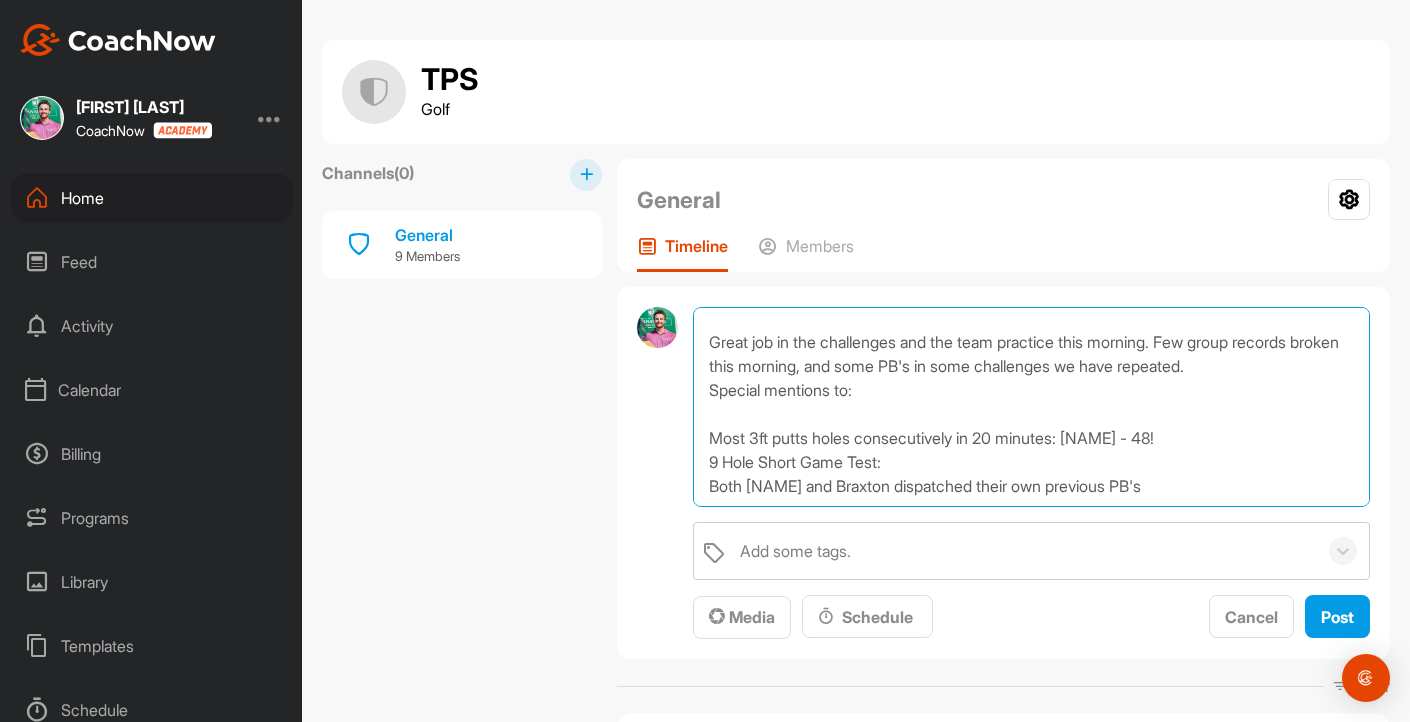 click on "Hi Team!
Hope you all enjoyed it out there as much as I did - thanks for coming along! I think we've got some great momentum with this group, and I'll always be trying to find new ways to test you and challenge you raise your level of play, to perform your best, and to help you reach your potential.
Great job in the challenges and the team practice this morning. Few group records broken this morning, and some PB's in some challenges we have repeated.
Special mentions to:
Most 3ft putts holes consecutively in 20 minutes: [NAME] - 48!
9 Hole Short Game Test:
Both [NAME] and Braxton dispatched their own previous PB's" at bounding box center [1031, 407] 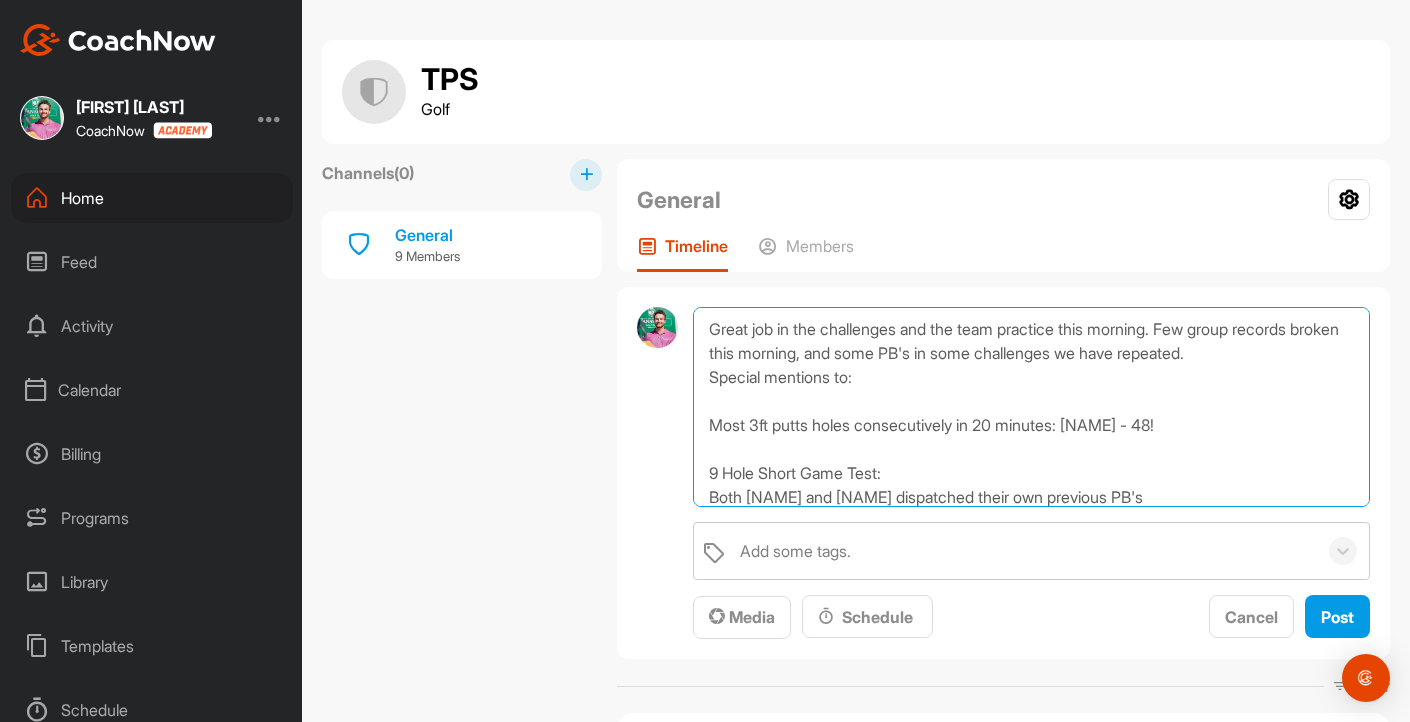 click on "Hi Team!
Hope you all enjoyed it out there as much as I did - thanks for coming along! I think we've got some great momentum with this group, and I'll always be trying to find new ways to test you and challenge you raise your level of play, to perform your best, and to help you reach your potential.
Great job in the challenges and the team practice this morning. Few group records broken this morning, and some PB's in some challenges we have repeated.
Special mentions to:
Most 3ft putts holes consecutively in 20 minutes: [NAME] - 48!
9 Hole Short Game Test:
Both [NAME] and [NAME] dispatched their own previous PB's" at bounding box center [1031, 407] 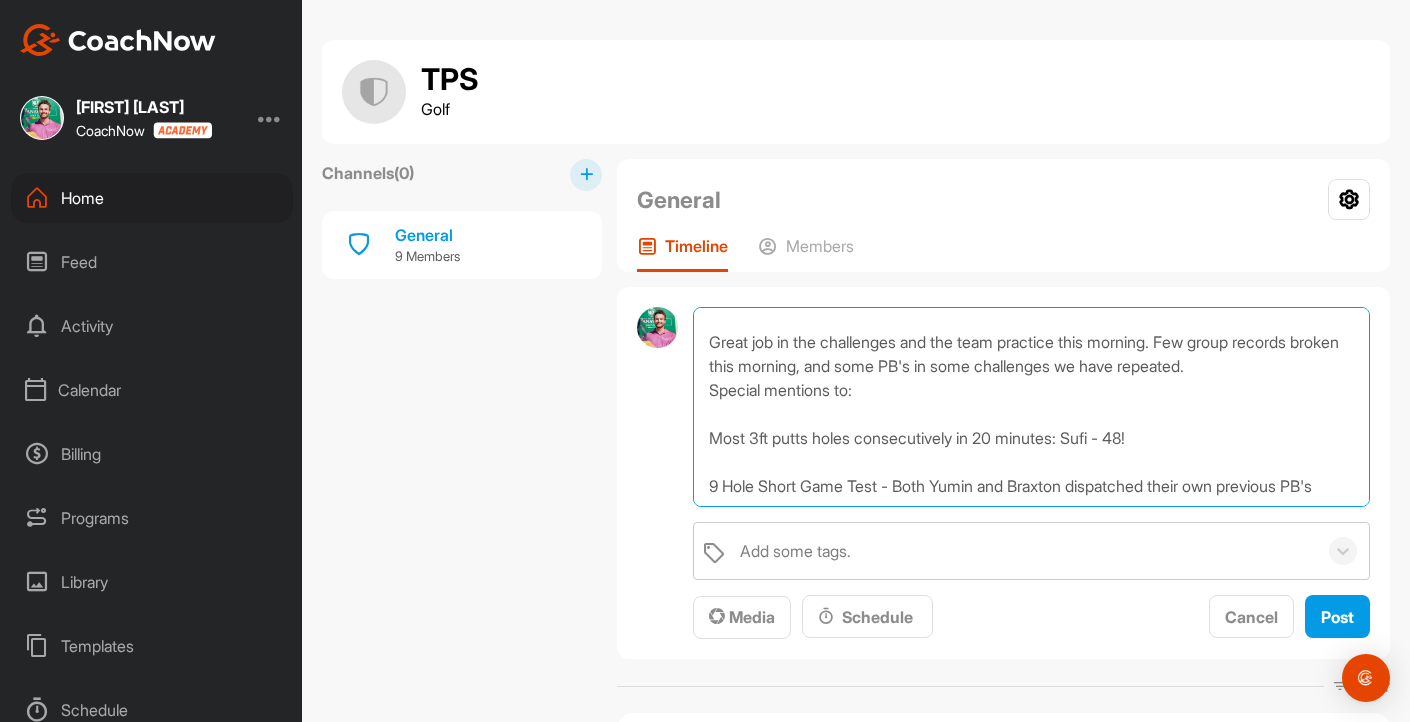 click on "Hi Team!
Hope you all enjoyed it out there as much as I did - thanks for coming along! I think we've got some great momentum with this group, and I'll always be trying to find new ways to test you and challenge you raise your level of play, to perform your best, and to help you reach your potential.
Great job in the challenges and the team practice this morning. Few group records broken this morning, and some PB's in some challenges we have repeated.
Special mentions to:
Most 3ft putts holes consecutively in 20 minutes: Sufi - 48!
9 Hole Short Game Test - Both Yumin and Braxton dispatched their own previous PB's" at bounding box center (1031, 407) 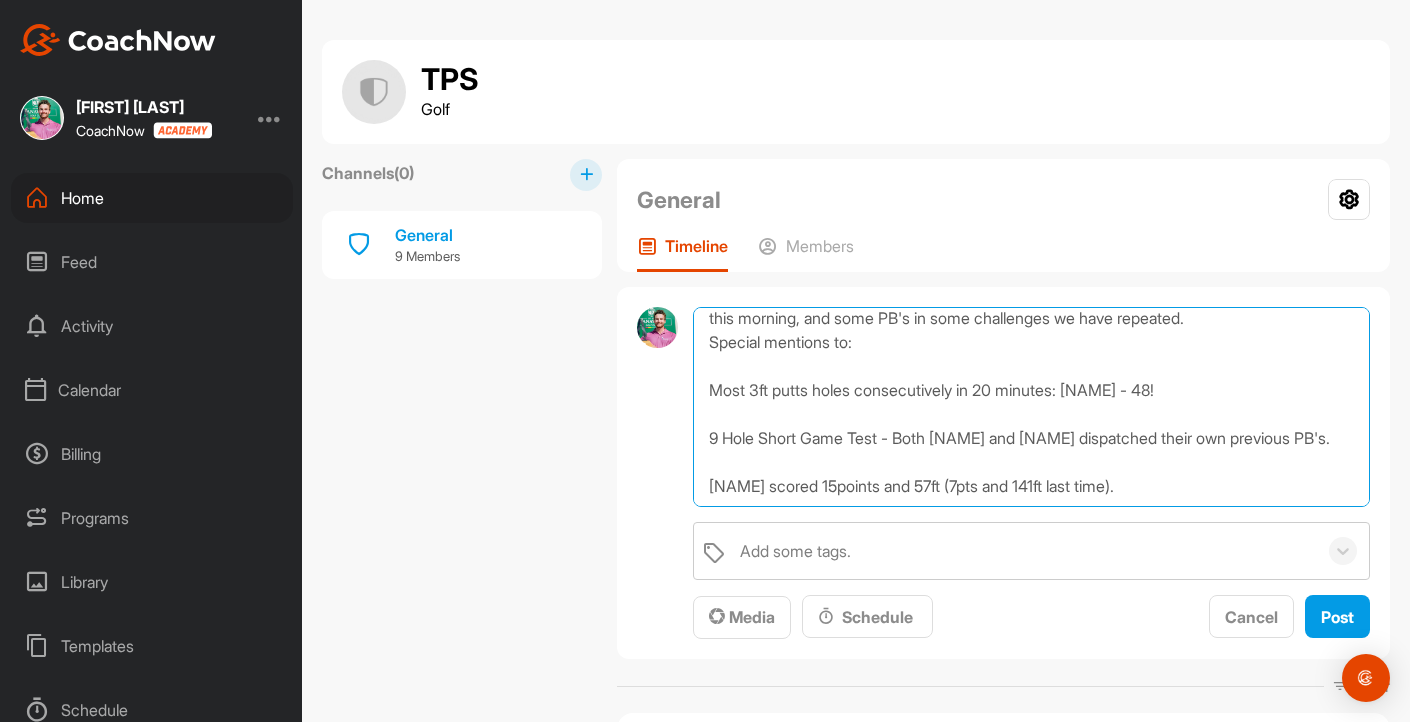 scroll, scrollTop: 240, scrollLeft: 0, axis: vertical 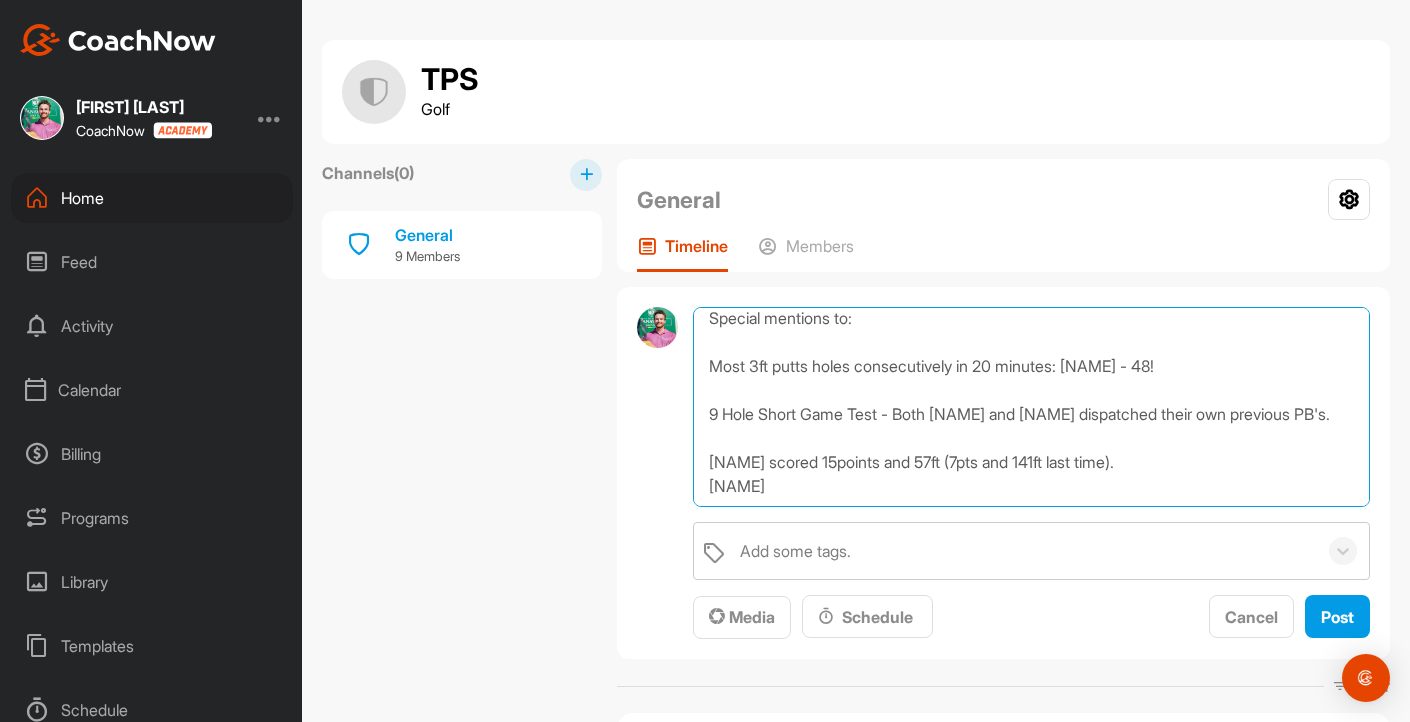 click on "Hi Team!
Hope you all enjoyed it out there as much as I did - thanks for coming along! I think we've got some great momentum with this group, and I'll always be trying to find new ways to test you and challenge you raise your level of play, to perform your best, and to help you reach your potential.
Great job in the challenges and the team practice this morning. Few group records broken this morning, and some PB's in some challenges we have repeated.
Special mentions to:
Most 3ft putts holes consecutively in 20 minutes: [NAME] - 48!
9 Hole Short Game Test - Both [NAME] and [NAME] dispatched their own previous PB's.
[NAME] scored 15points and 57ft (7pts and 141ft last time).
[NAME]" at bounding box center [1031, 407] 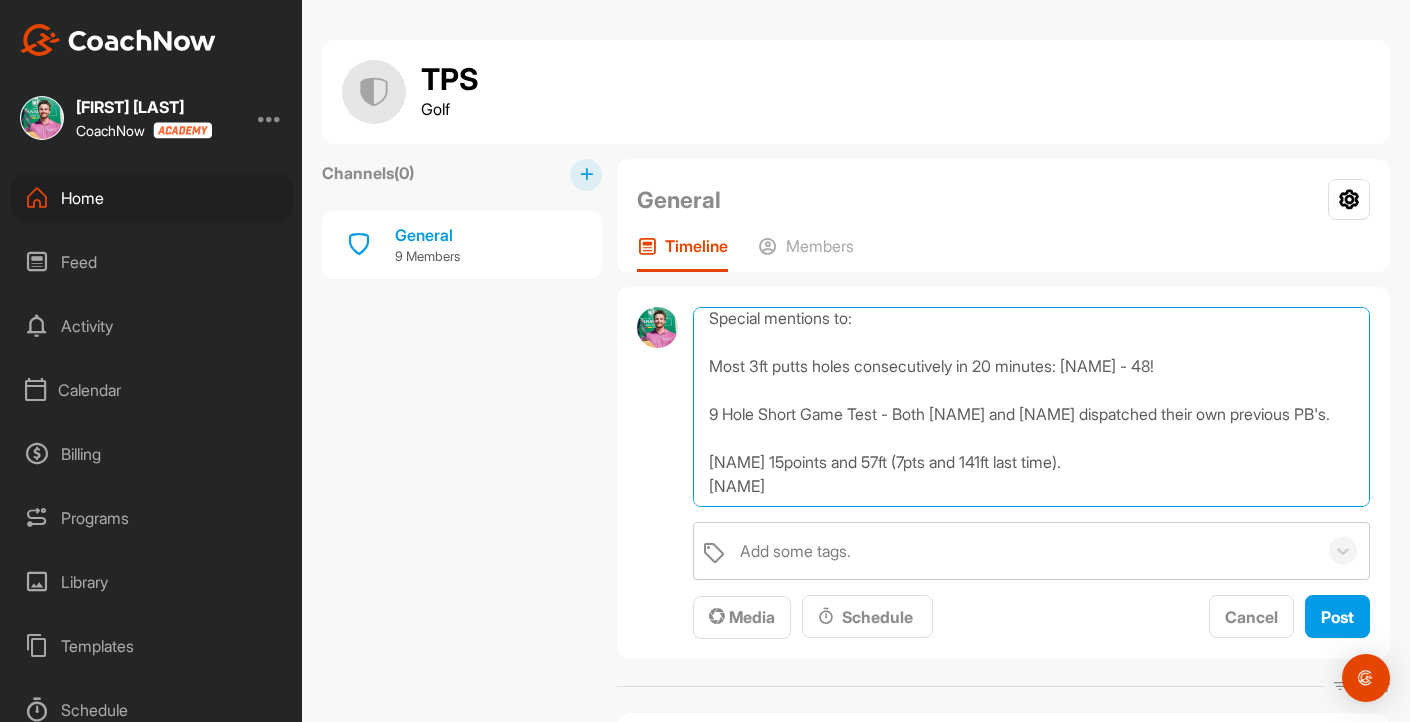 click on "Hi Team!
Hope you all enjoyed it out there as much as I did - thanks for coming along! I think we've got some great momentum with this group, and I'll always be trying to find new ways to test you and challenge you raise your level of play, to perform your best, and to help you reach your potential.
Great job in the challenges and the team practice this morning. Few group records broken this morning, and some PB's in some challenges we have repeated.
Special mentions to:
Most 3ft putts holes consecutively in 20 minutes: [NAME] - 48!
9 Hole Short Game Test - Both [NAME] and [NAME] dispatched their own previous PB's.
[NAME] 15points and 57ft (7pts and 141ft last time).
[NAME]" at bounding box center [1031, 407] 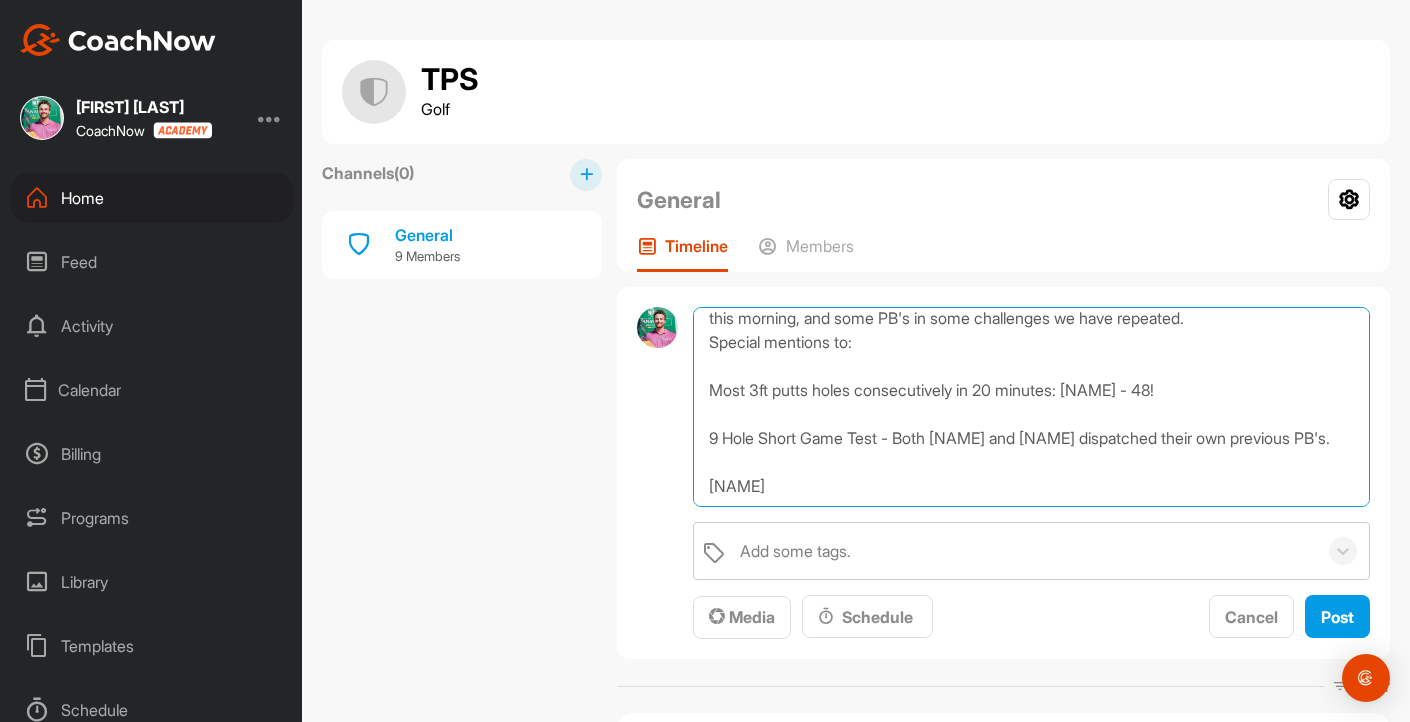 click on "Hi Team!
Hope you all enjoyed it out there as much as I did - thanks for coming along! I think we've got some great momentum with this group, and I'll always be trying to find new ways to test you and challenge you raise your level of play, to perform your best, and to help you reach your potential.
Great job in the challenges and the team practice this morning. Few group records broken this morning, and some PB's in some challenges we have repeated.
Special mentions to:
Most 3ft putts holes consecutively in 20 minutes: [NAME] - 48!
9 Hole Short Game Test - Both [NAME] and [NAME] dispatched their own previous PB's.
[NAME]" at bounding box center (1031, 407) 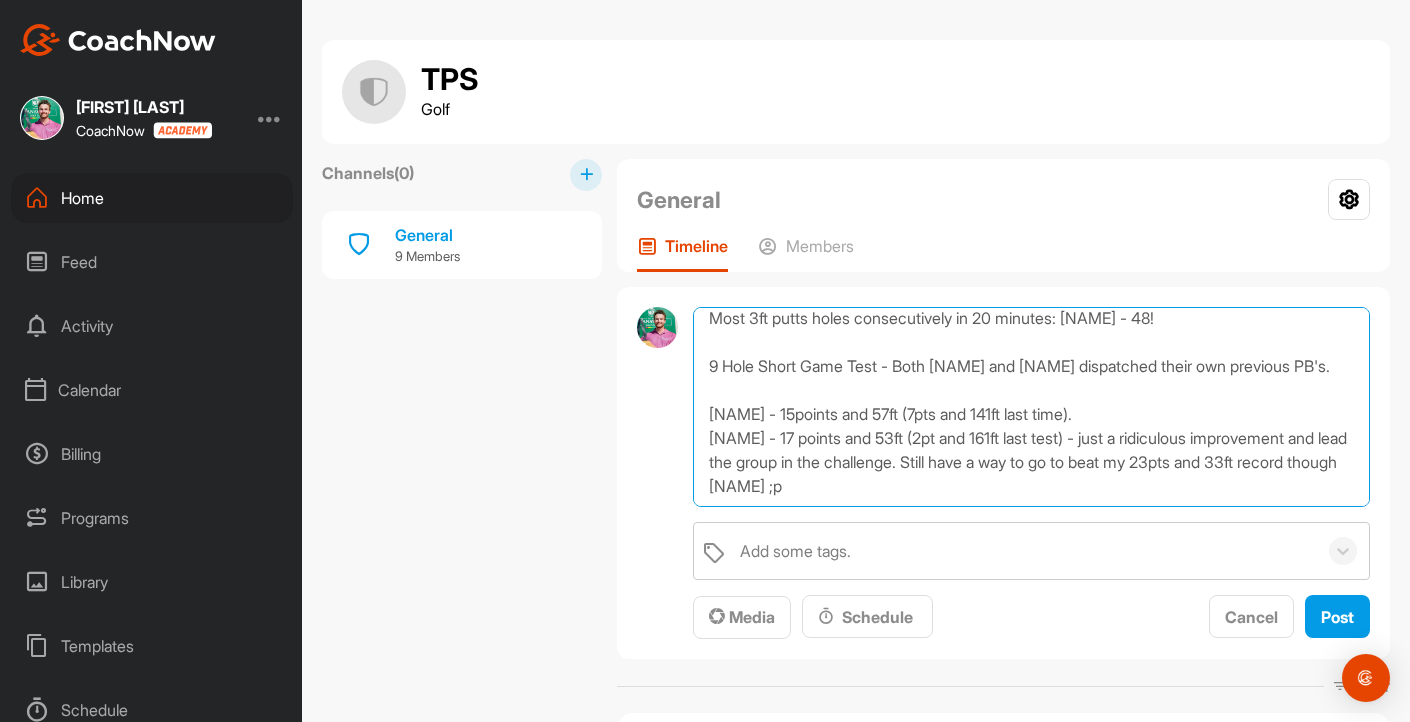 scroll, scrollTop: 336, scrollLeft: 0, axis: vertical 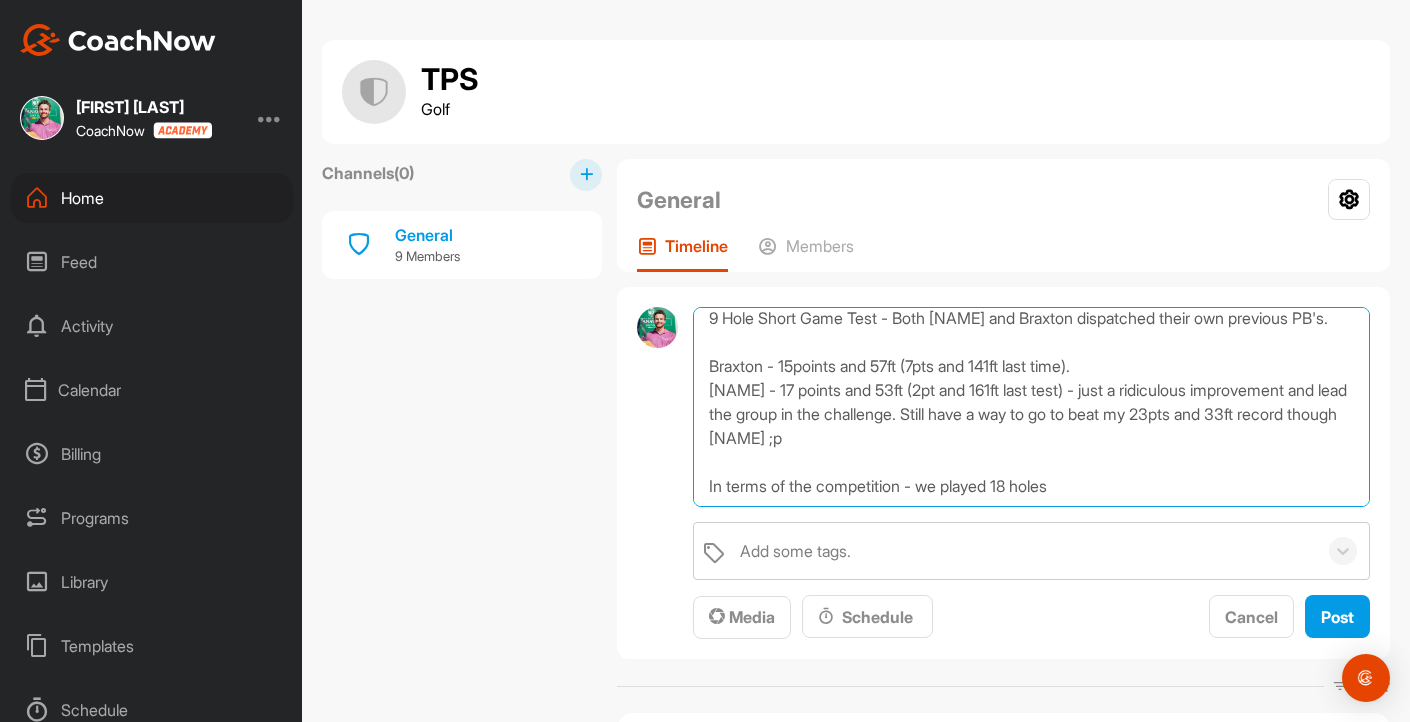 click on "Hi Team!
Hope you all enjoyed it out there as much as I did - thanks for coming along! I think we've got some great momentum with this group, and I'll always be trying to find new ways to test you and challenge you raise your level of play, to perform your best, and to help you reach your potential.
Great job in the challenges and the team practice this morning. Few group records broken this morning, and some PB's in some challenges we have repeated.
Special mentions to:
Most 3ft putts holes consecutively in 20 minutes: [NAME] - 48!
9 Hole Short Game Test - Both [NAME] and Braxton dispatched their own previous PB's.
Braxton - 15points and 57ft (7pts and 141ft last time).
[NAME] - 17 points and 53ft (2pt and 161ft last test) - just a ridiculous improvement and lead the group in the challenge. Still have a way to go to beat my 23pts and 33ft record though [NAME] ;p
In terms of the competition - we played 18 holes" at bounding box center [1031, 407] 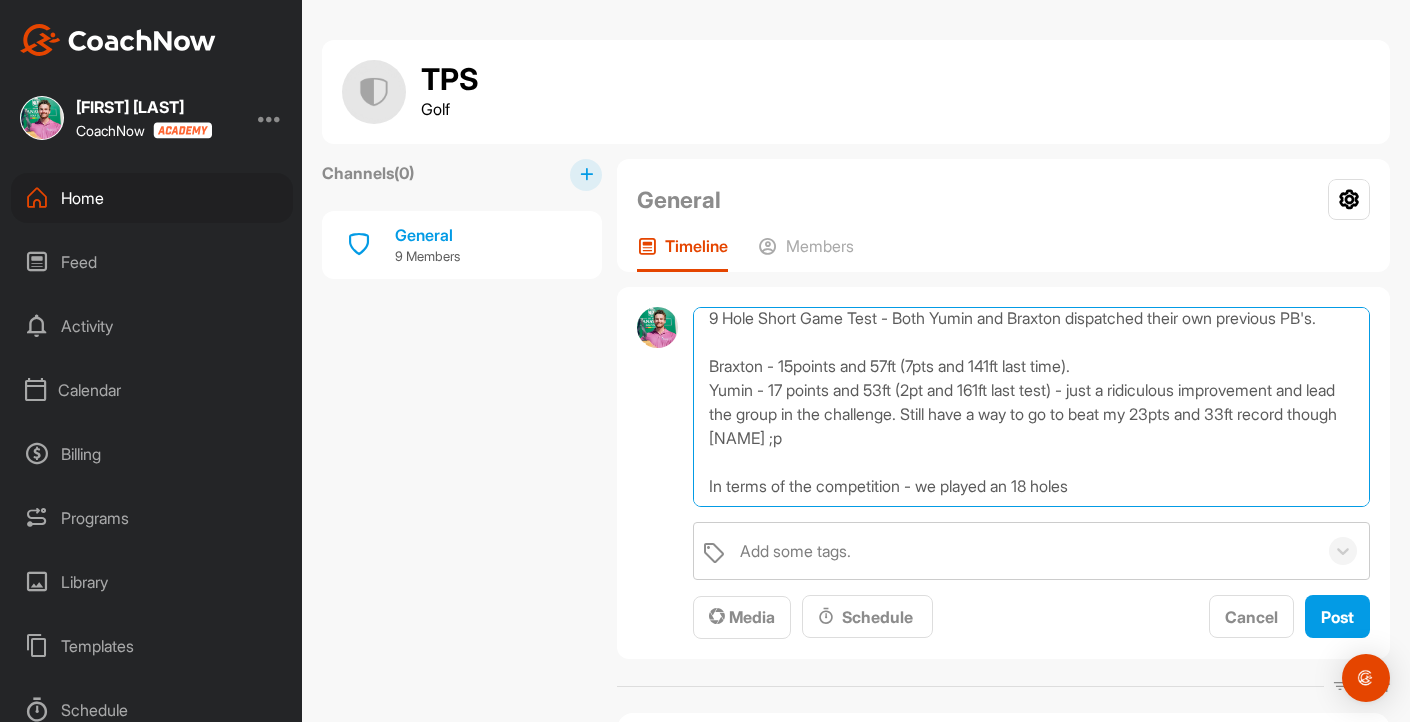 click on "Hi Team!
Hope you all enjoyed it out there as much as I did - thanks for coming along! I think we've got some great momentum with this group, and I'll always be trying to find new ways to test you and challenge you raise your level of play, to perform your best, and to help you reach your potential.
Great job in the challenges and the team practice this morning. Few group records broken this morning, and some PB's in some challenges we have repeated.
Special mentions to:
Most 3ft putts holes consecutively in 20 minutes: Sufi - 48!
9 Hole Short Game Test - Both Yumin and Braxton dispatched their own previous PB's.
Braxton - 15points and 57ft (7pts and 141ft last time).
Yumin - 17 points and 53ft (2pt and 161ft last test) - just a ridiculous improvement and lead the group in the challenge. Still have a way to go to beat my 23pts and 33ft record though [NAME] ;p
In terms of the competition - we played an 18 holes" at bounding box center [1031, 407] 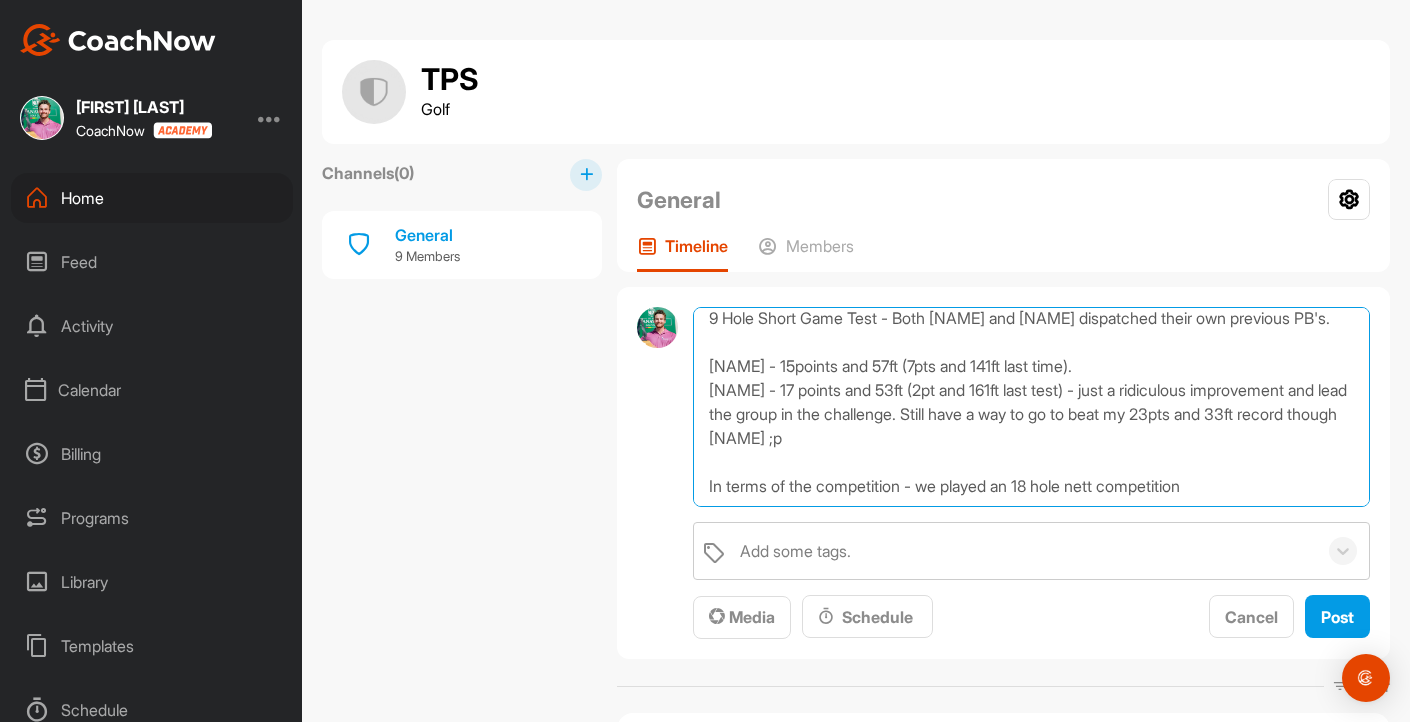 click on "Hi Team!
Hope you all enjoyed it out there as much as I did - thanks for coming along! I think we've got some great momentum with this group, and I'll always be trying to find new ways to test you and challenge you raise your level of play, to perform your best, and to help you reach your potential.
Great job in the challenges and the team practice this morning. Few group records broken this morning, and some PB's in some challenges we have repeated.
Special mentions to:
Most 3ft putts holes consecutively in 20 minutes: [NAME] - 48!
9 Hole Short Game Test - Both [NAME] and [NAME] dispatched their own previous PB's.
[NAME] - 15points and 57ft (7pts and 141ft last time).
[NAME] - 17 points and 53ft (2pt and 161ft last test) - just a ridiculous improvement and lead the group in the challenge. Still have a way to go to beat my 23pts and 33ft record though [NAME] ;p
In terms of the competition - we played an 18 hole nett competition" at bounding box center (1031, 407) 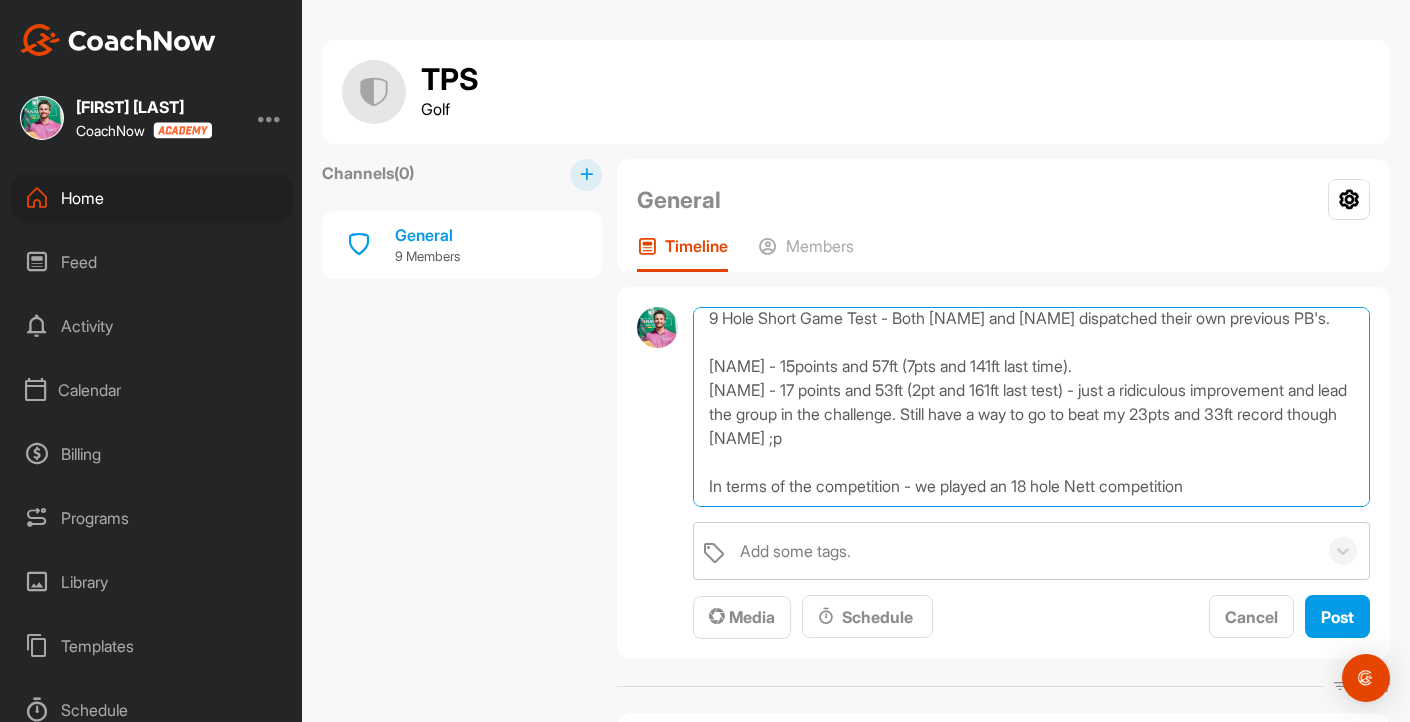 click on "Hi Team!
Hope you all enjoyed it out there as much as I did - thanks for coming along! I think we've got some great momentum with this group, and I'll always be trying to find new ways to test you and challenge you raise your level of play, to perform your best, and to help you reach your potential.
Great job in the challenges and the team practice this morning. Few group records broken this morning, and some PB's in some challenges we have repeated.
Special mentions to:
Most 3ft putts holes consecutively in 20 minutes: [NAME] - 48!
9 Hole Short Game Test - Both [NAME] and [NAME] dispatched their own previous PB's.
[NAME] - 15points and 57ft (7pts and 141ft last time).
[NAME] - 17 points and 53ft (2pt and 161ft last test) - just a ridiculous improvement and lead the group in the challenge. Still have a way to go to beat my 23pts and 33ft record though [NAME] ;p
In terms of the competition - we played an 18 hole Nett competition" at bounding box center [1031, 407] 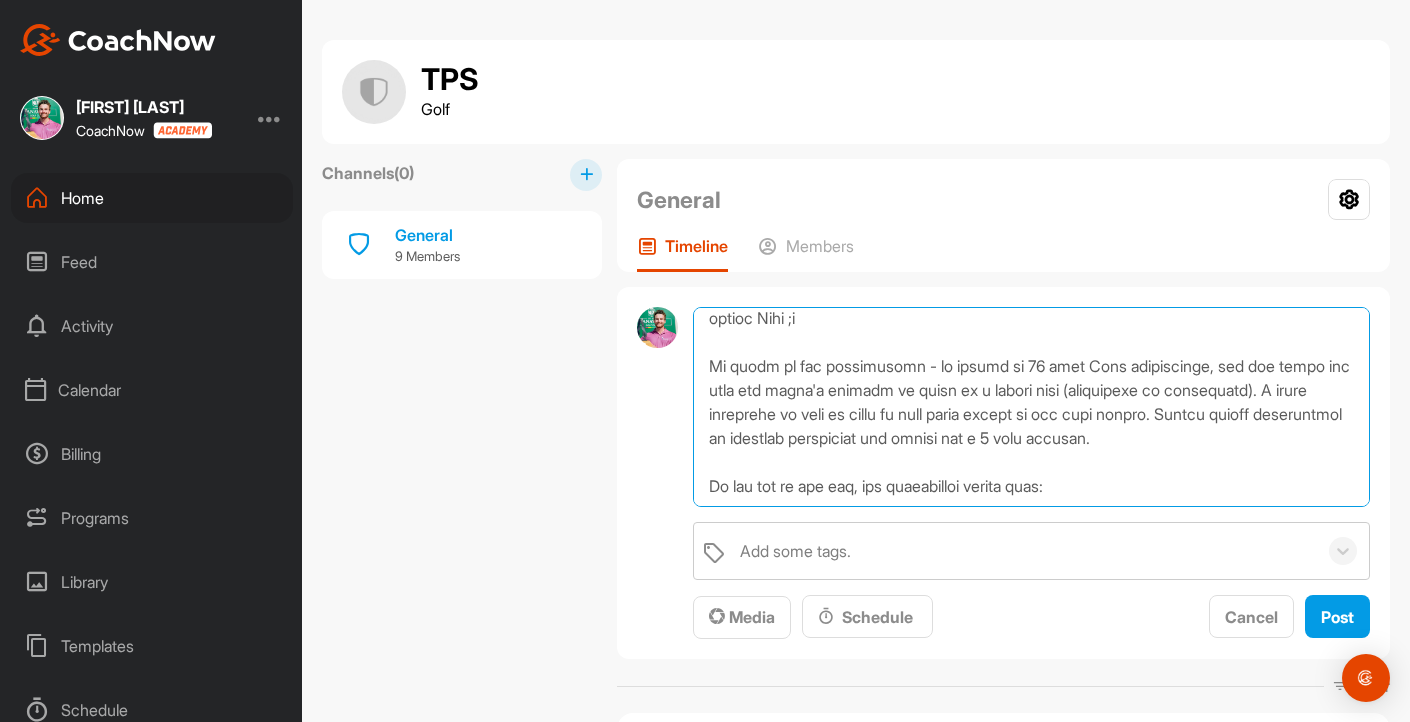 scroll, scrollTop: 504, scrollLeft: 0, axis: vertical 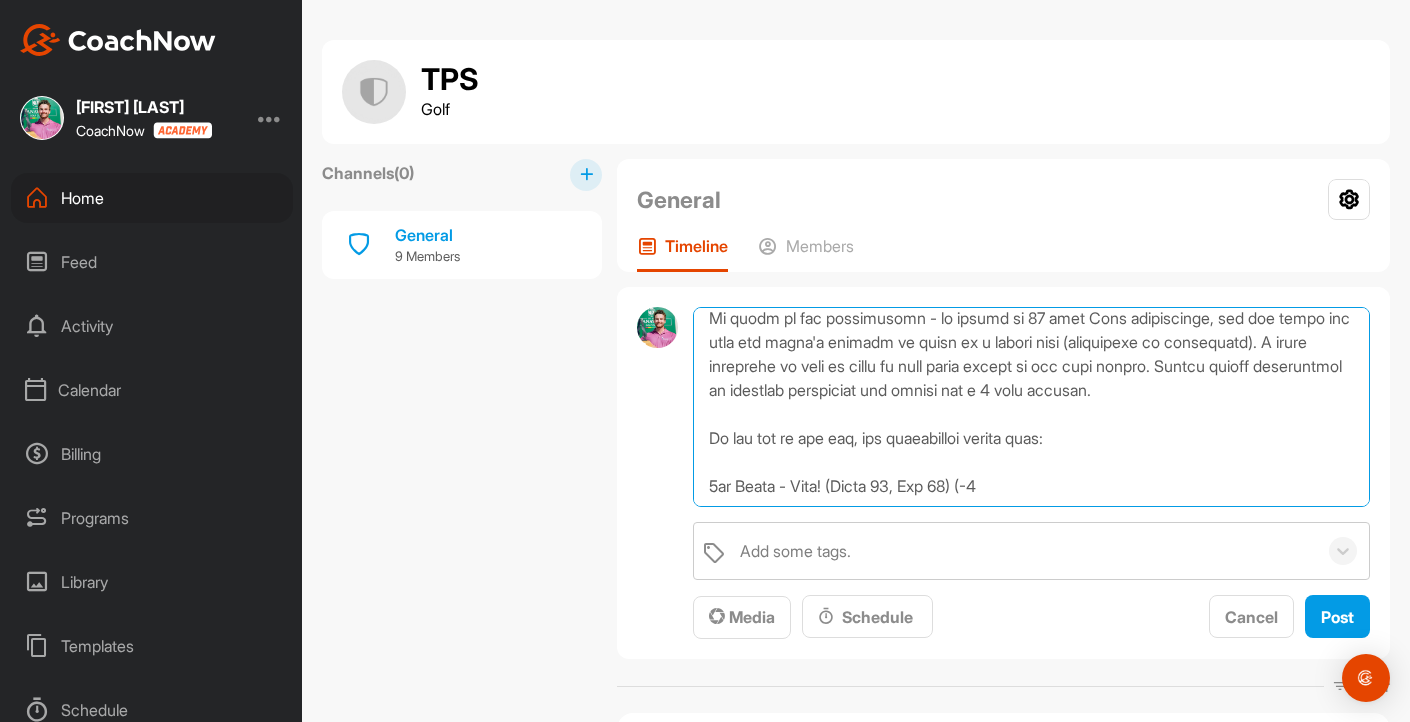 click at bounding box center (1031, 407) 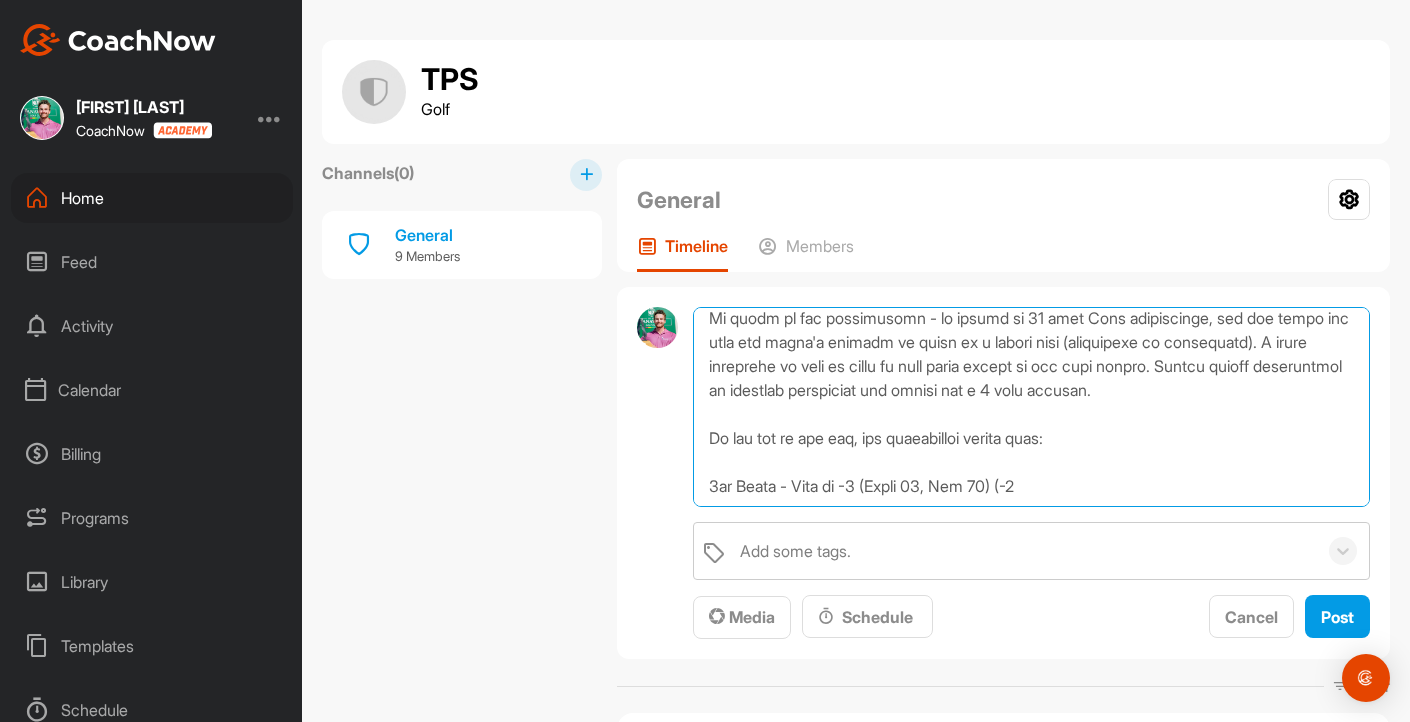 click at bounding box center [1031, 407] 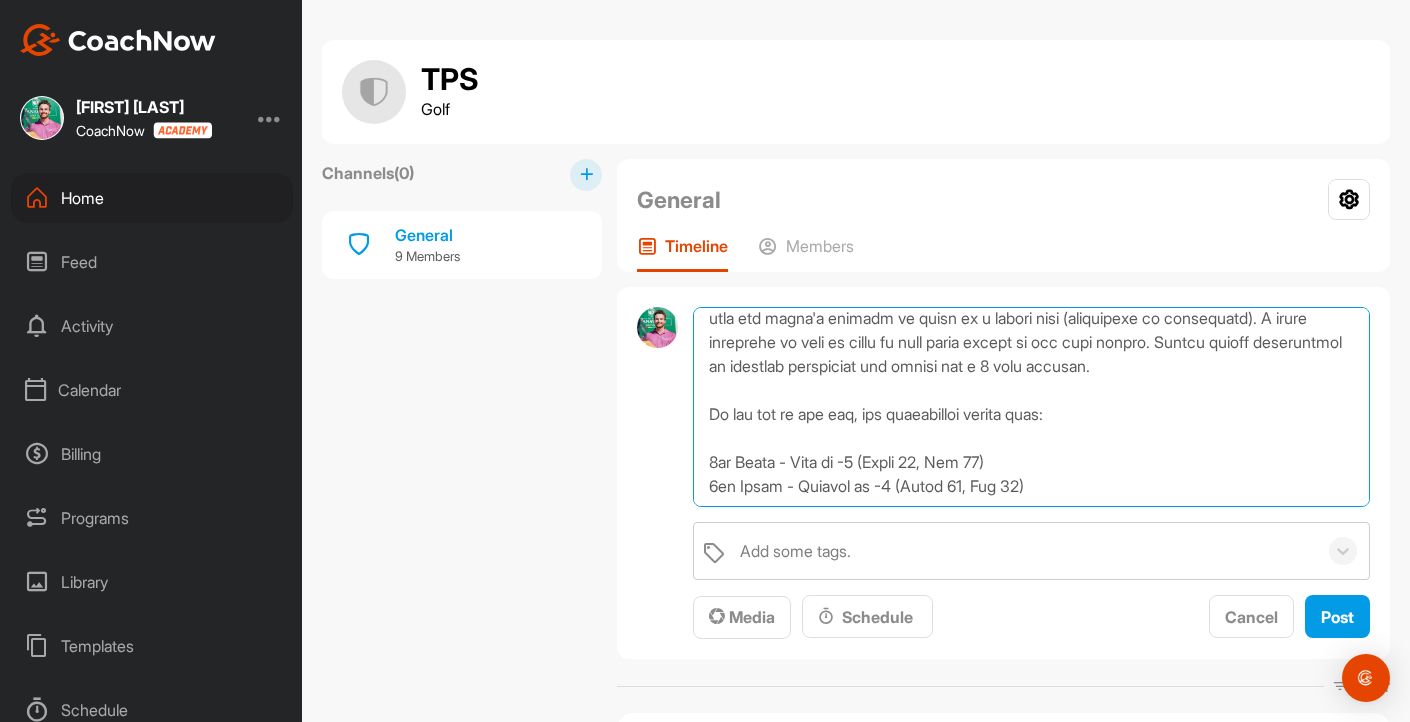 scroll, scrollTop: 552, scrollLeft: 0, axis: vertical 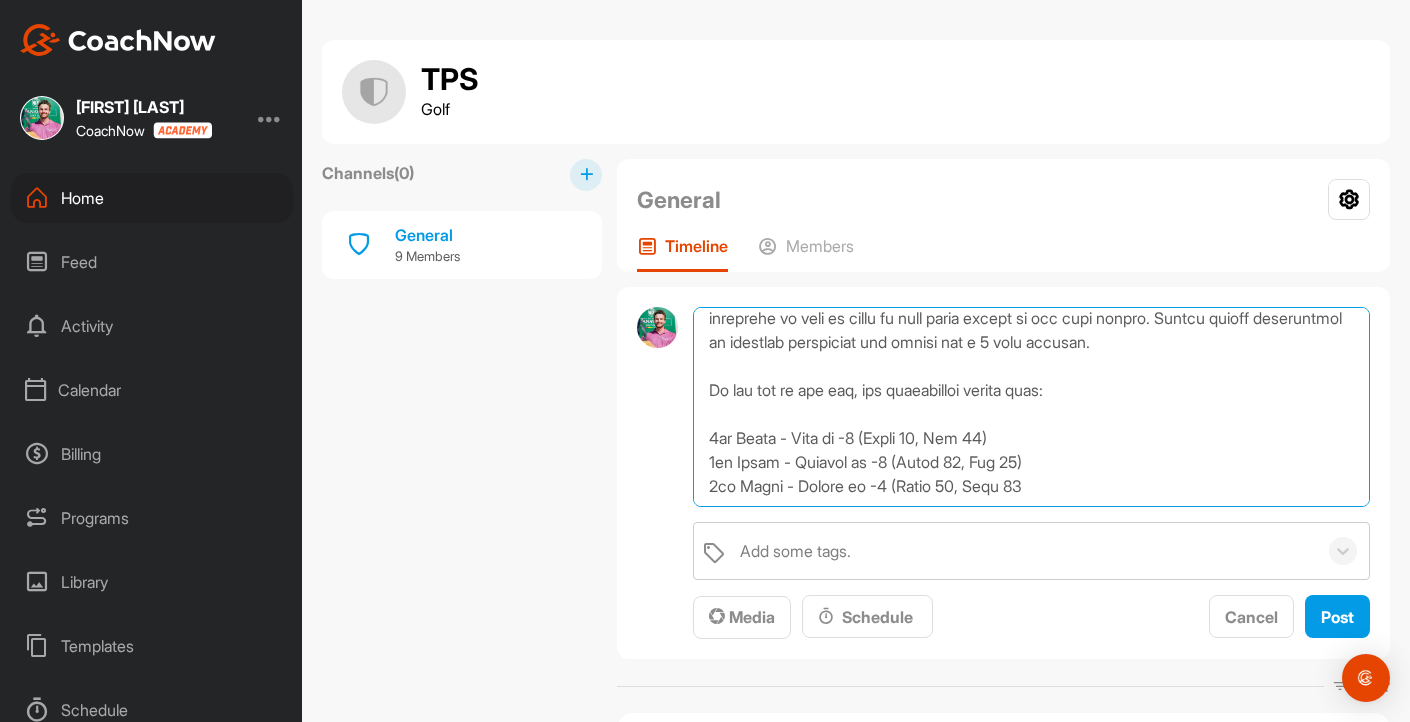 click at bounding box center [1031, 407] 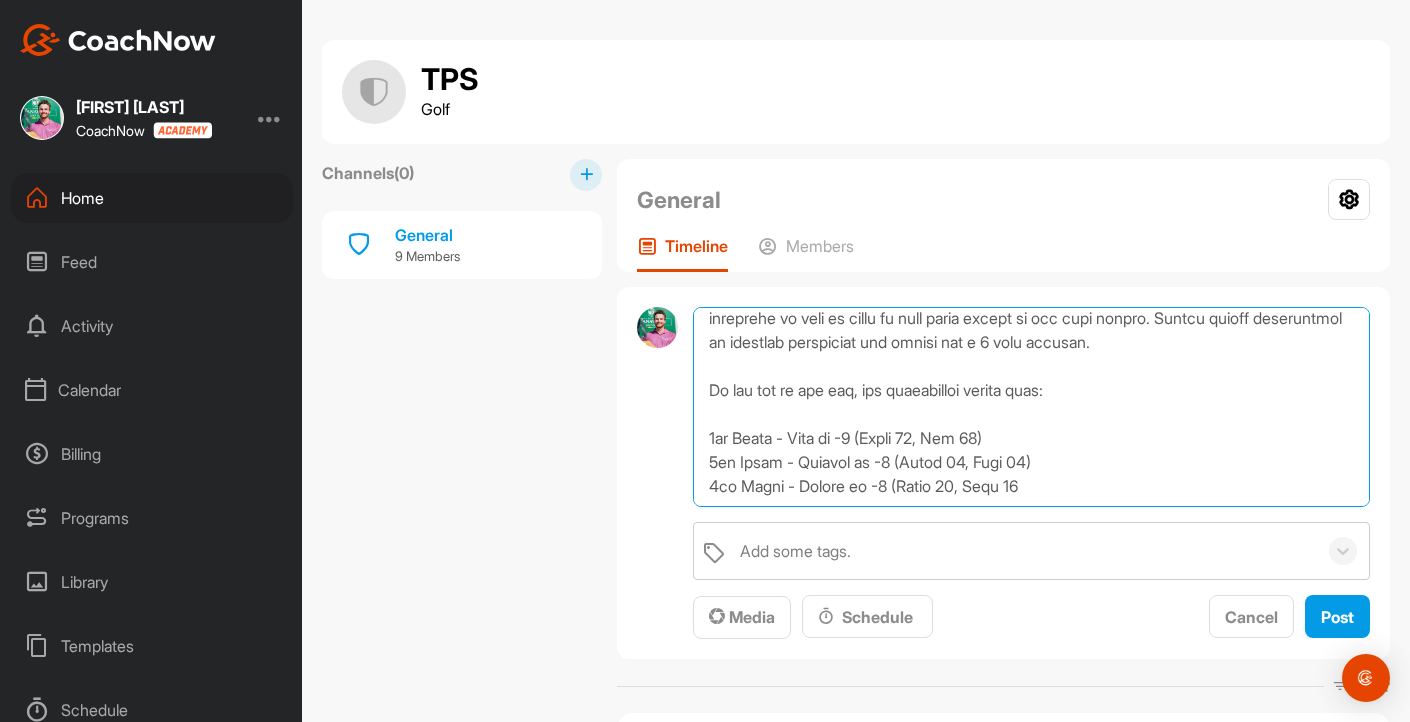 click at bounding box center [1031, 407] 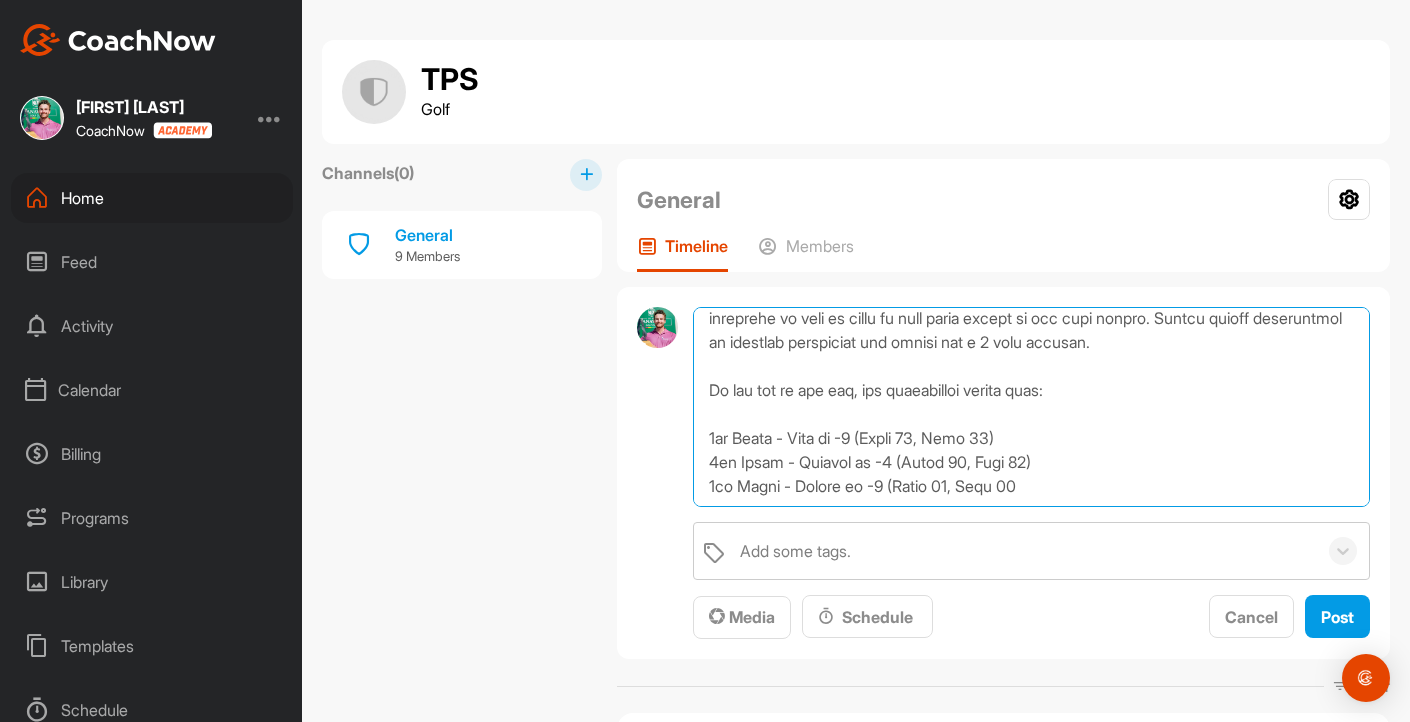 click at bounding box center [1031, 407] 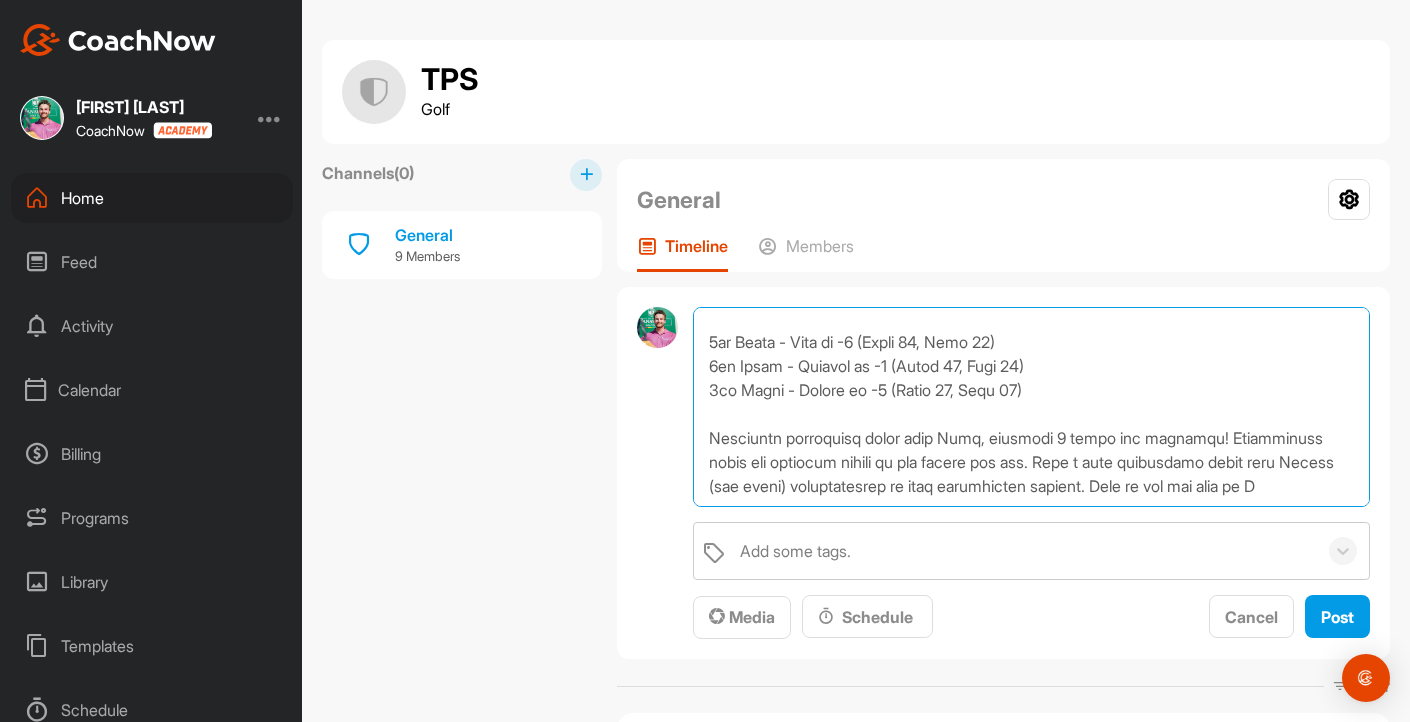 scroll, scrollTop: 672, scrollLeft: 0, axis: vertical 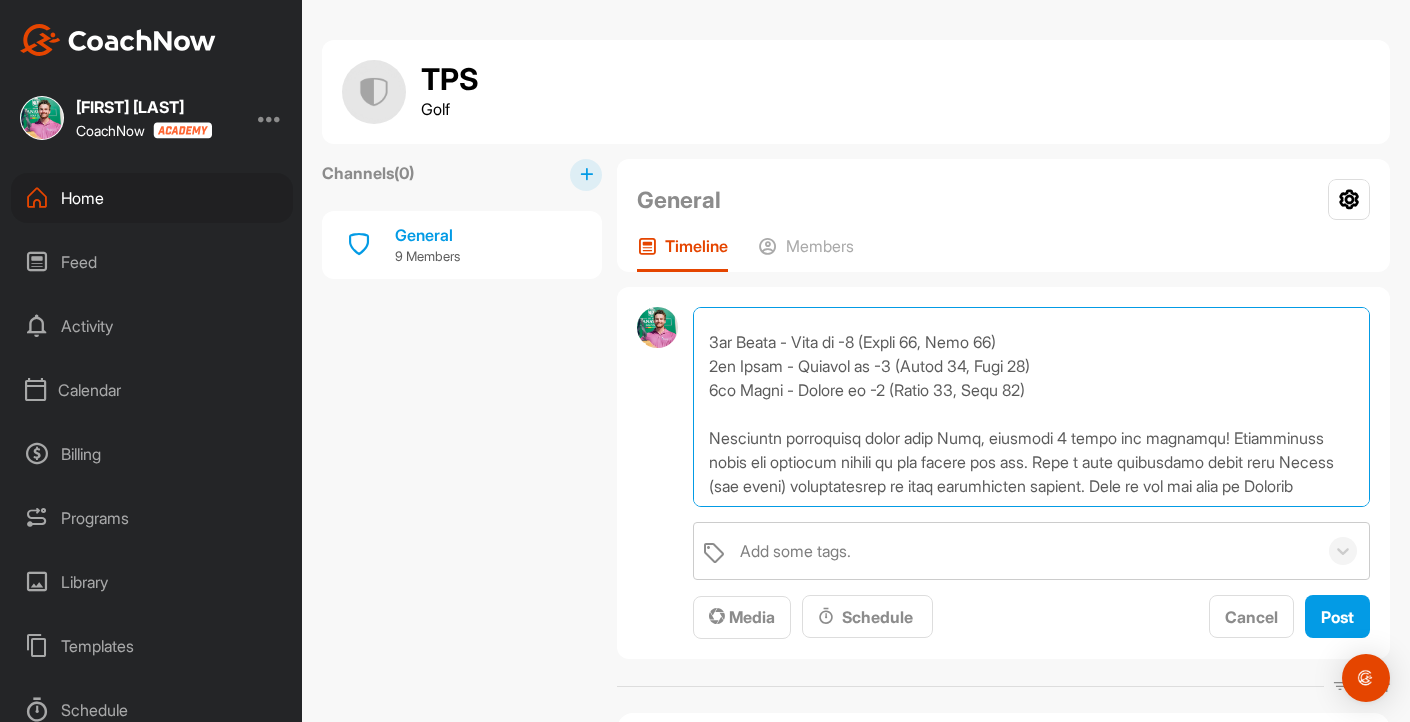 click at bounding box center (1031, 407) 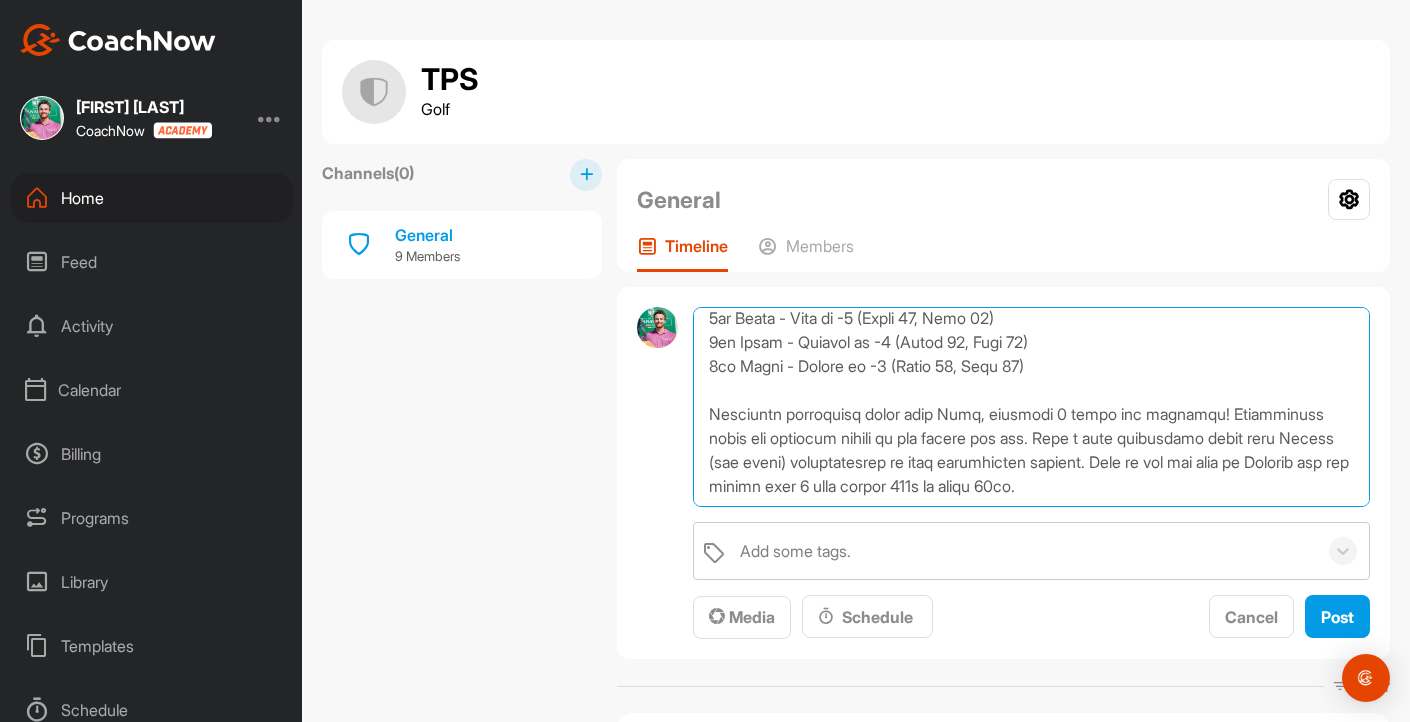 scroll, scrollTop: 696, scrollLeft: 0, axis: vertical 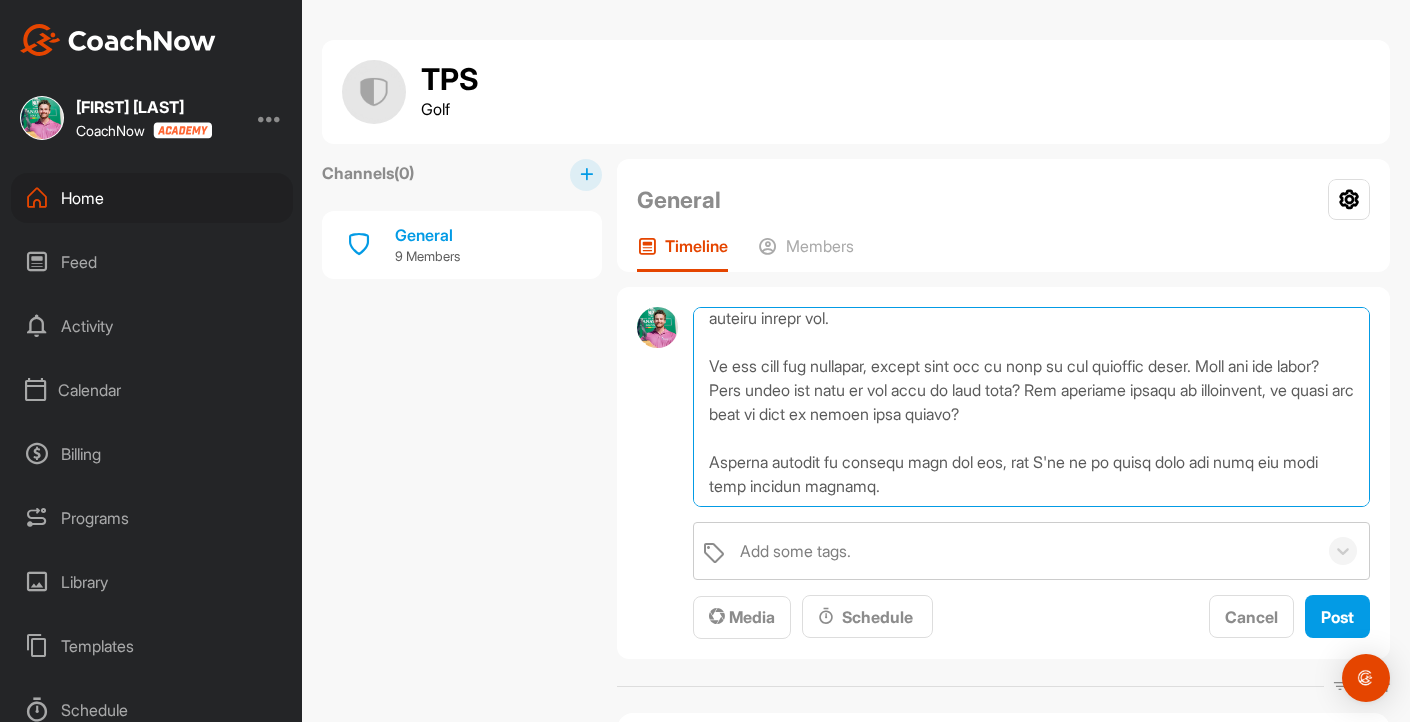 click at bounding box center (1031, 407) 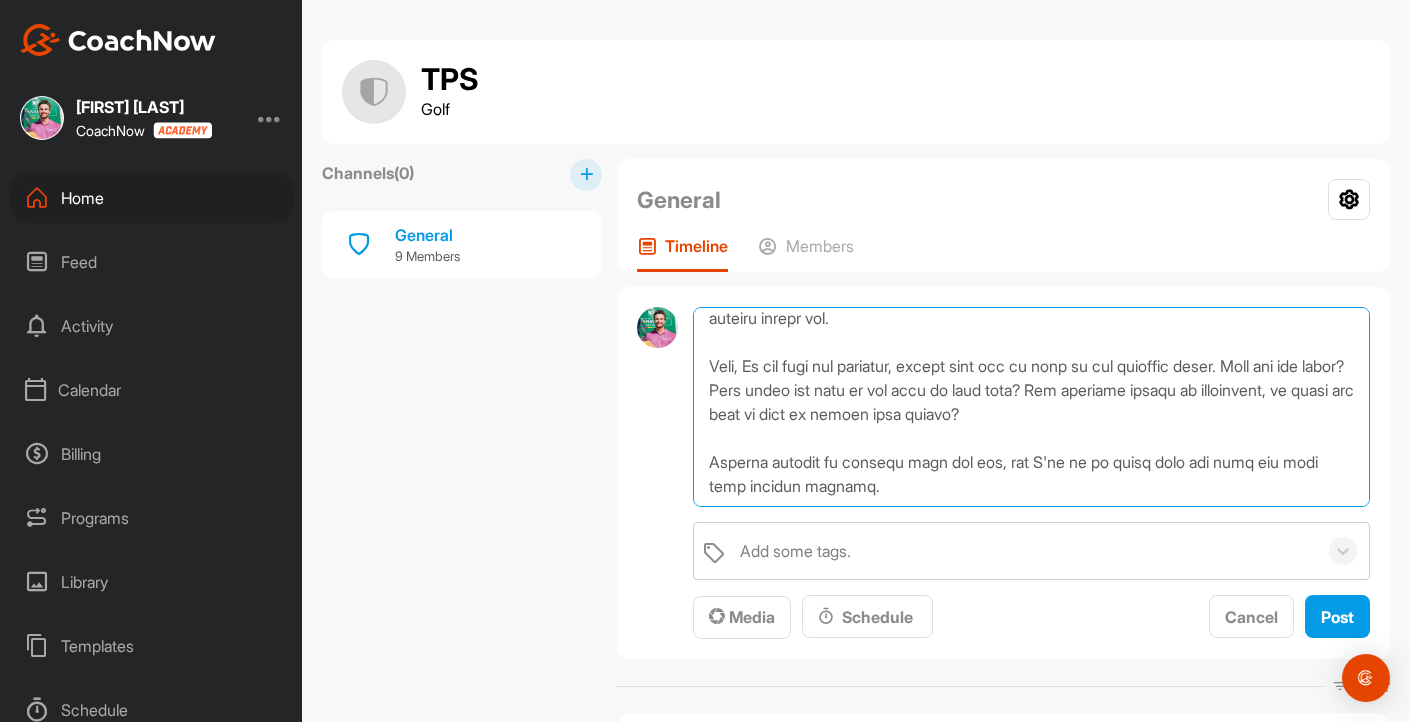 click at bounding box center [1031, 407] 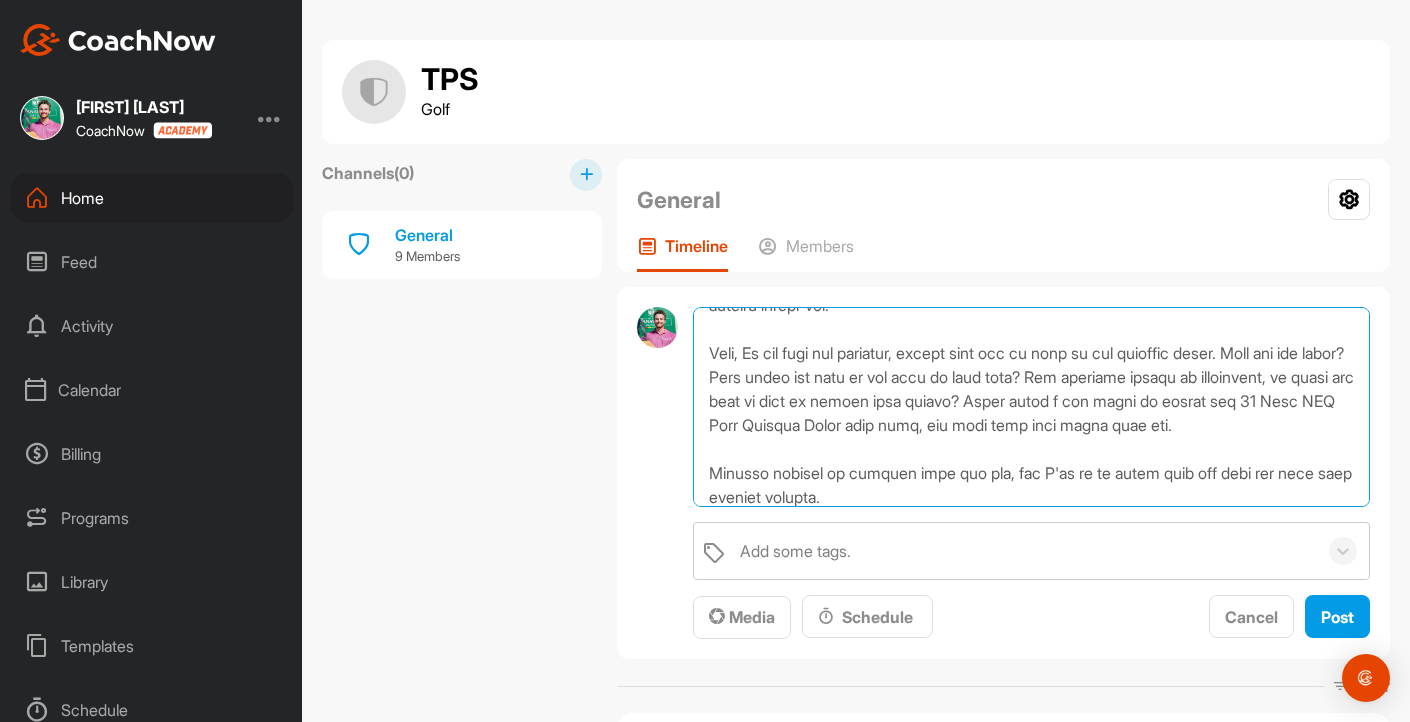 click at bounding box center [1031, 407] 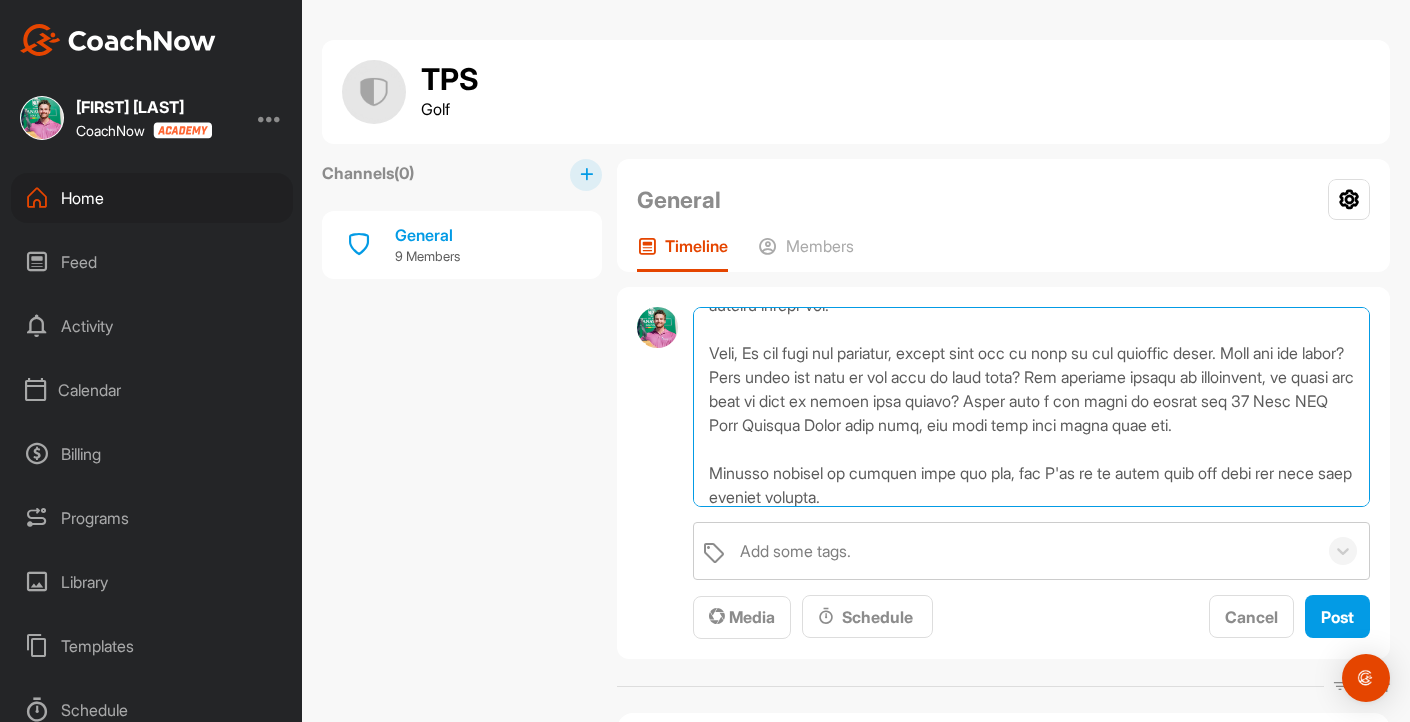 click at bounding box center (1031, 407) 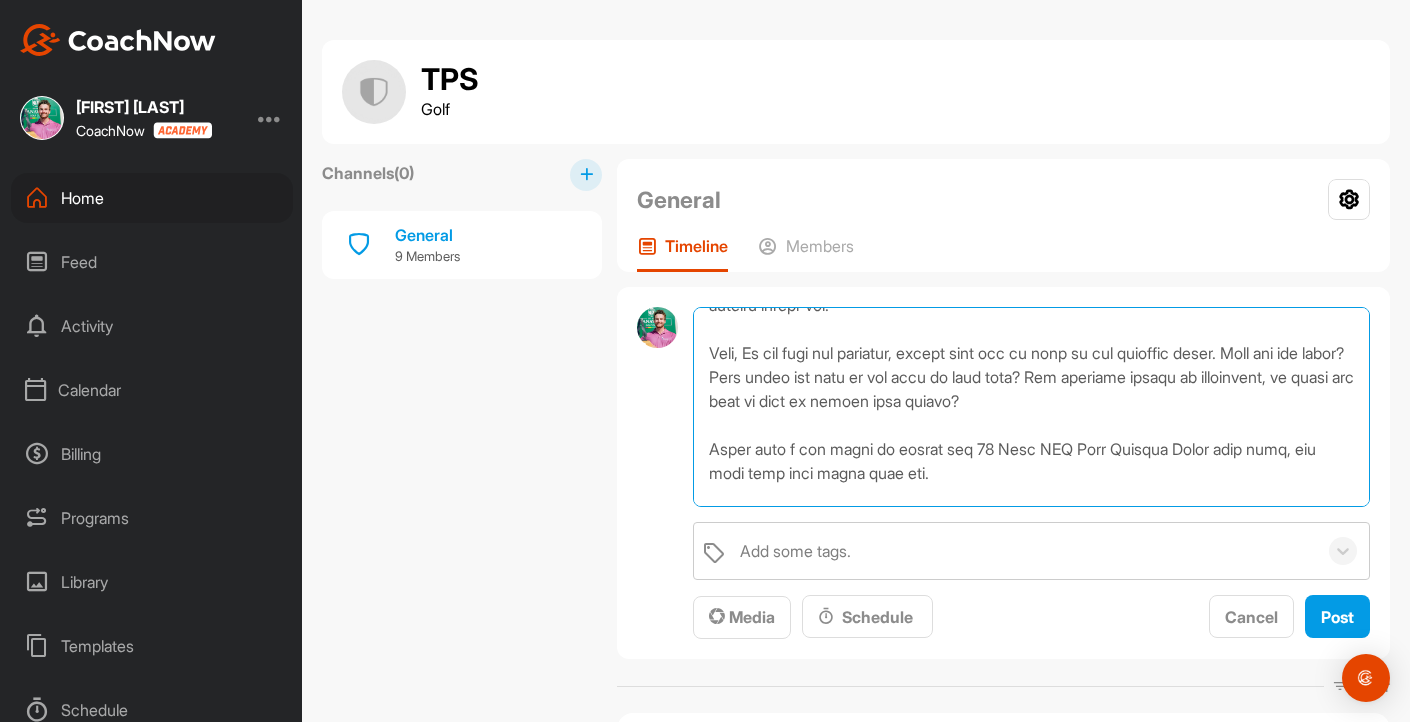 click at bounding box center (1031, 407) 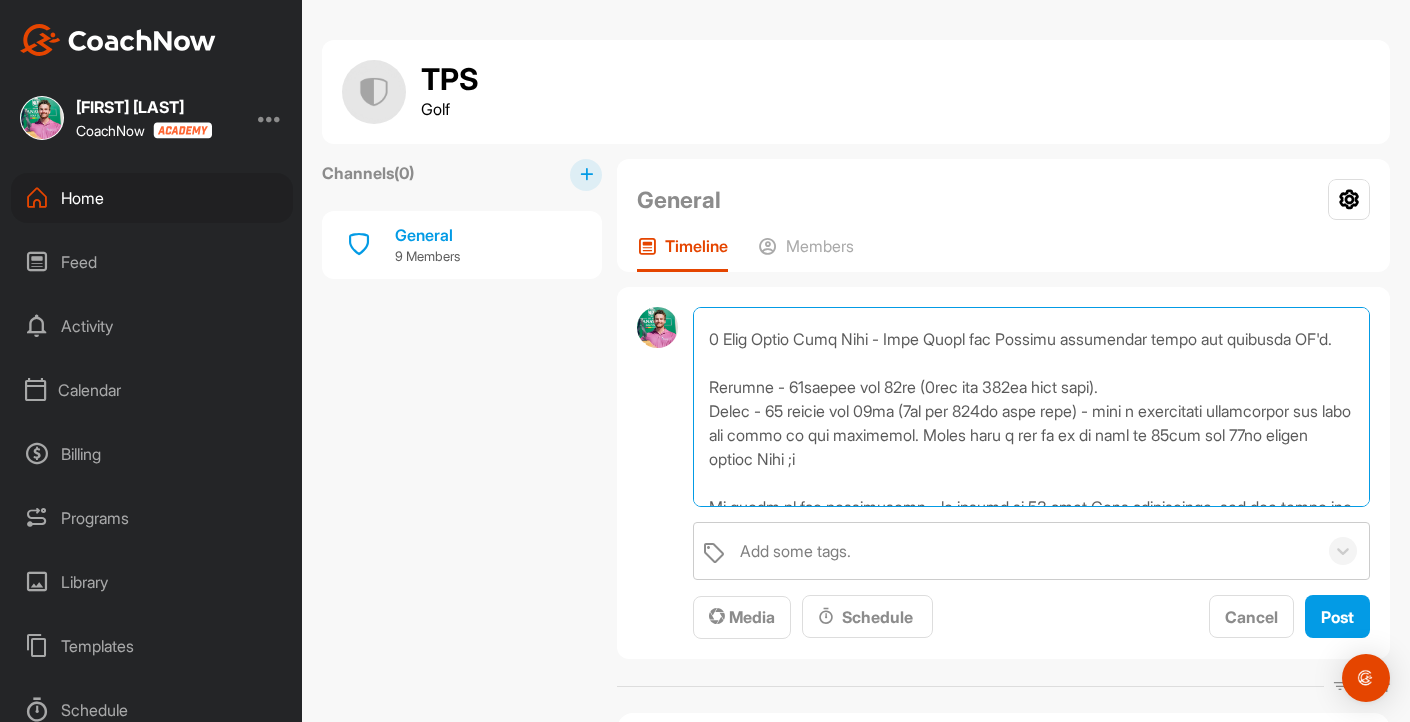 scroll, scrollTop: 285, scrollLeft: 0, axis: vertical 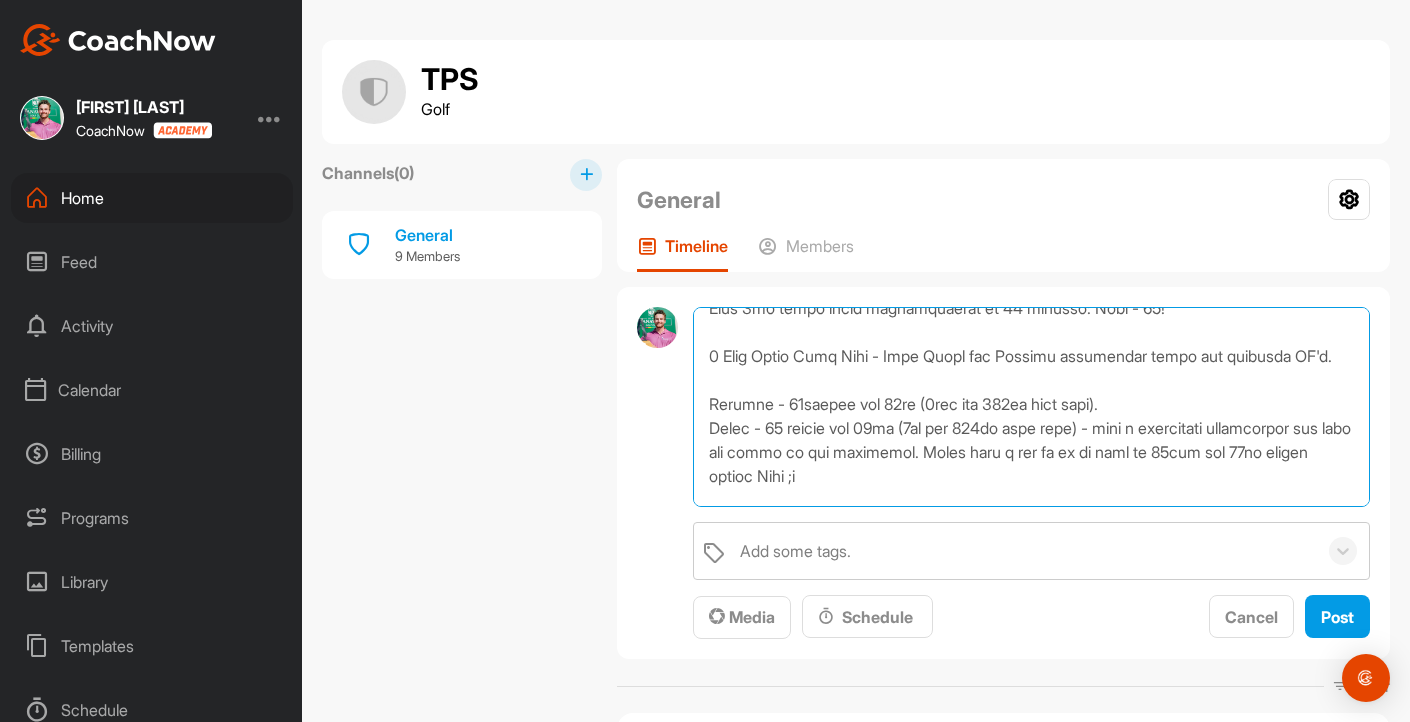 click at bounding box center (1031, 407) 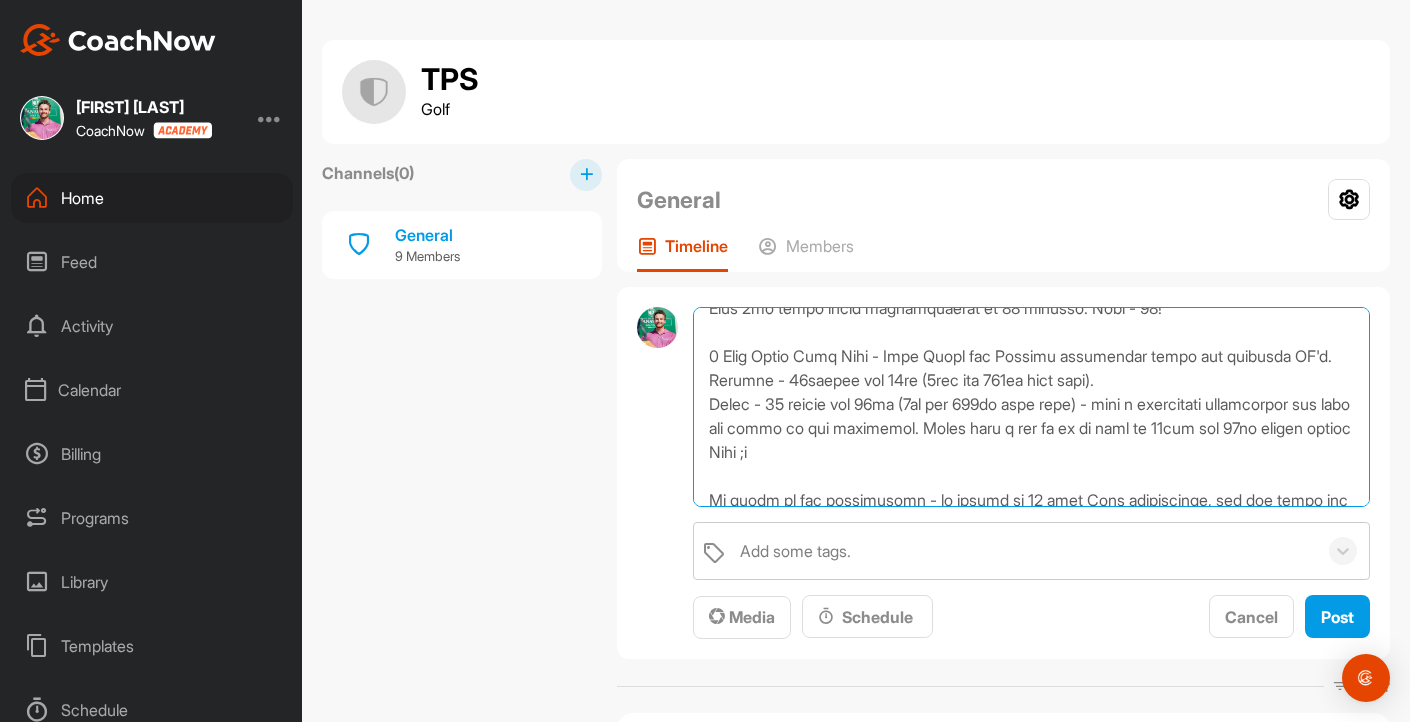 click at bounding box center [1031, 407] 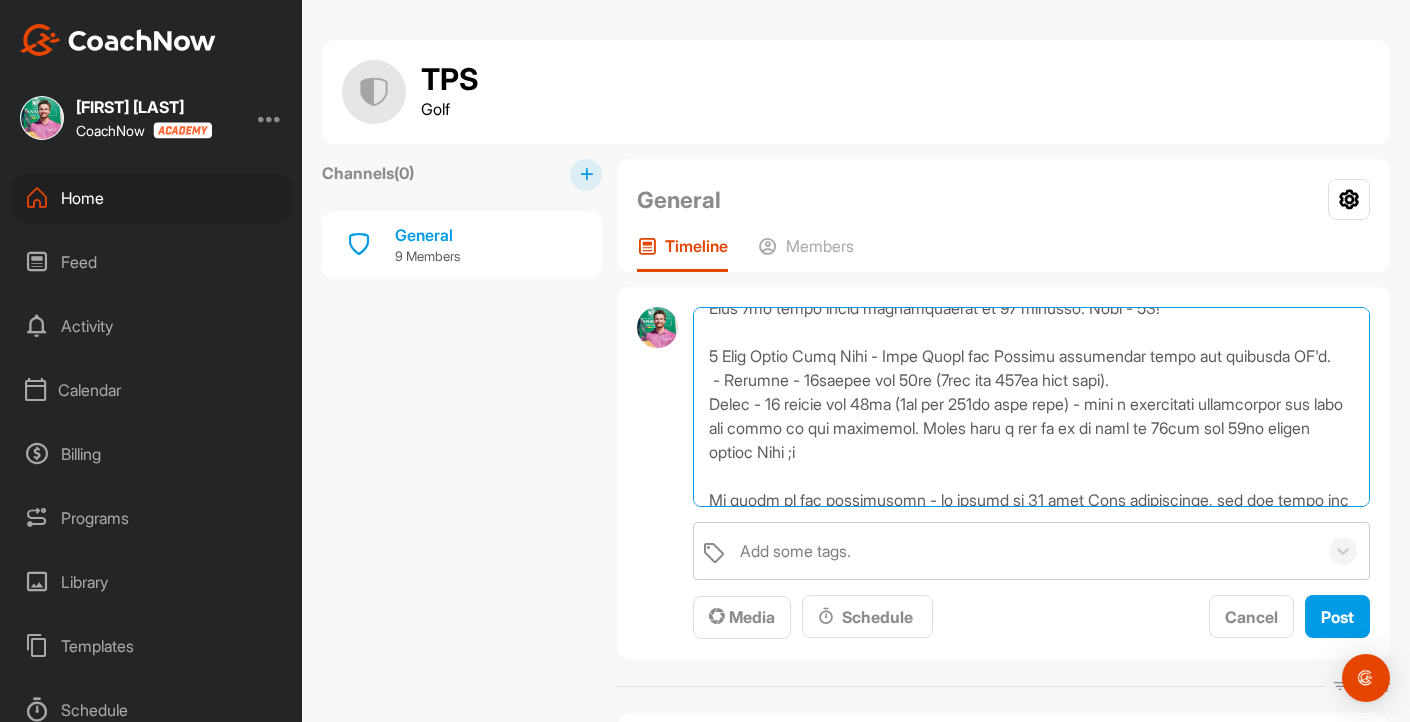 click at bounding box center (1031, 407) 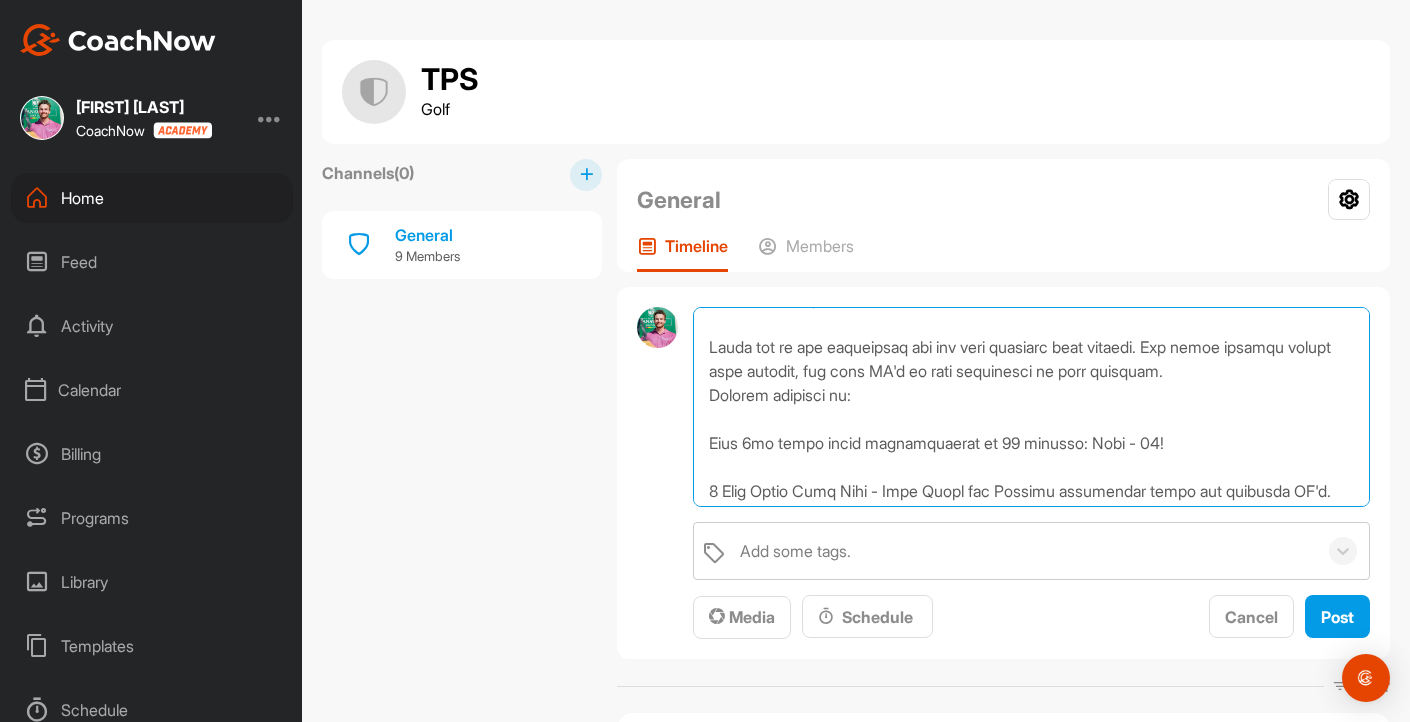 scroll, scrollTop: 148, scrollLeft: 0, axis: vertical 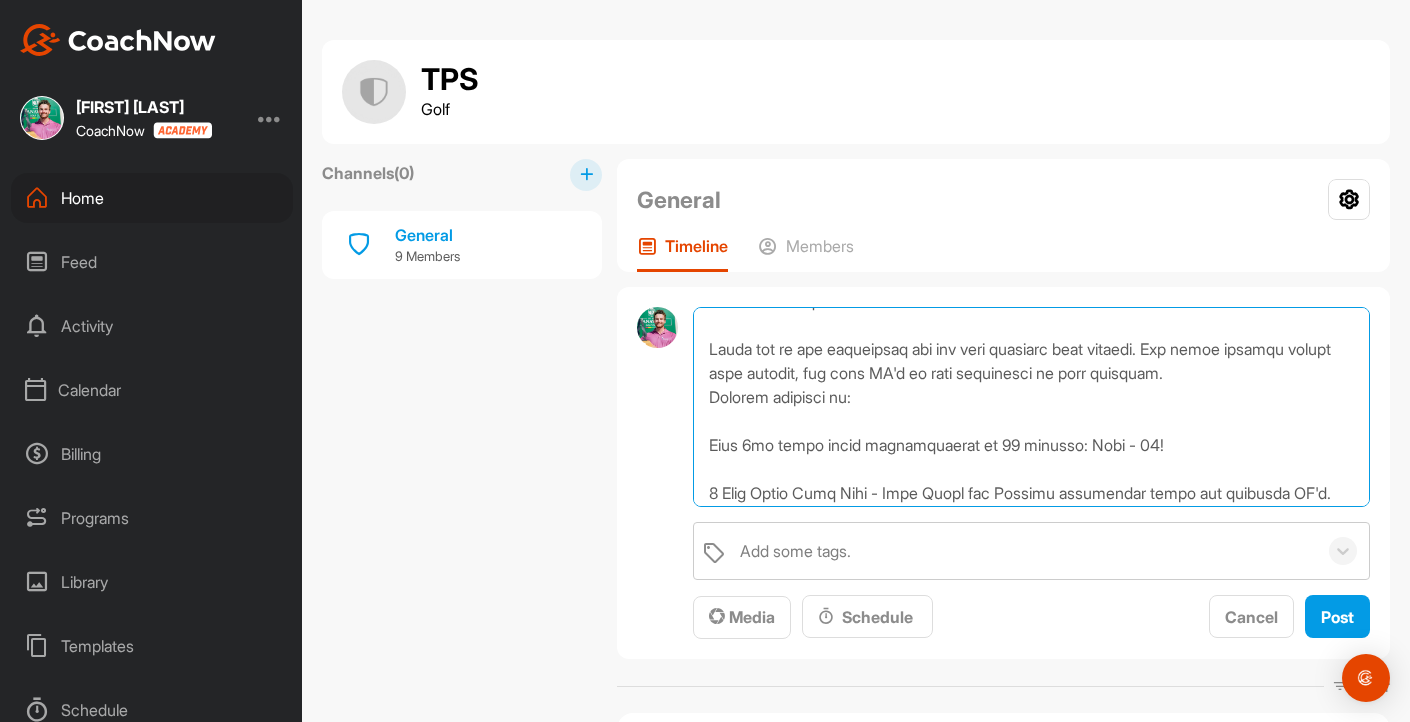 click at bounding box center [1031, 407] 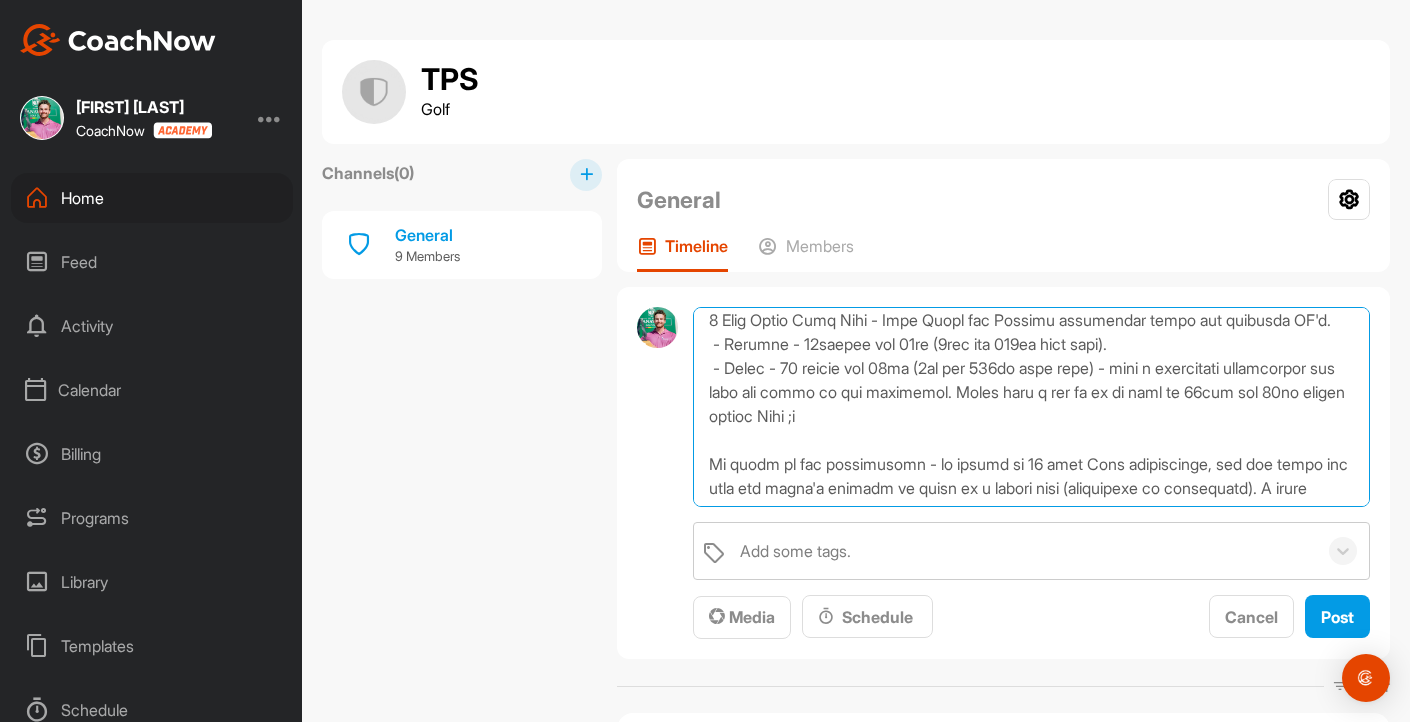 scroll, scrollTop: 322, scrollLeft: 0, axis: vertical 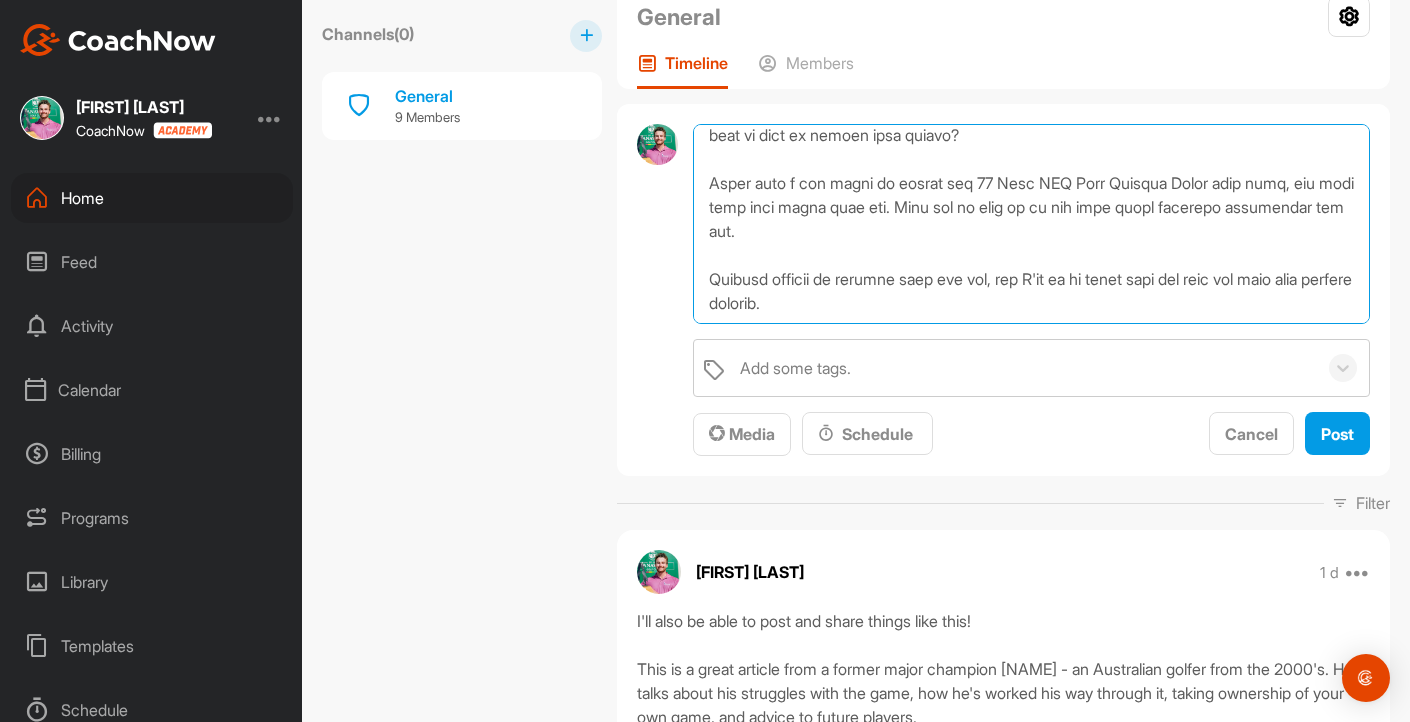 click at bounding box center (1031, 224) 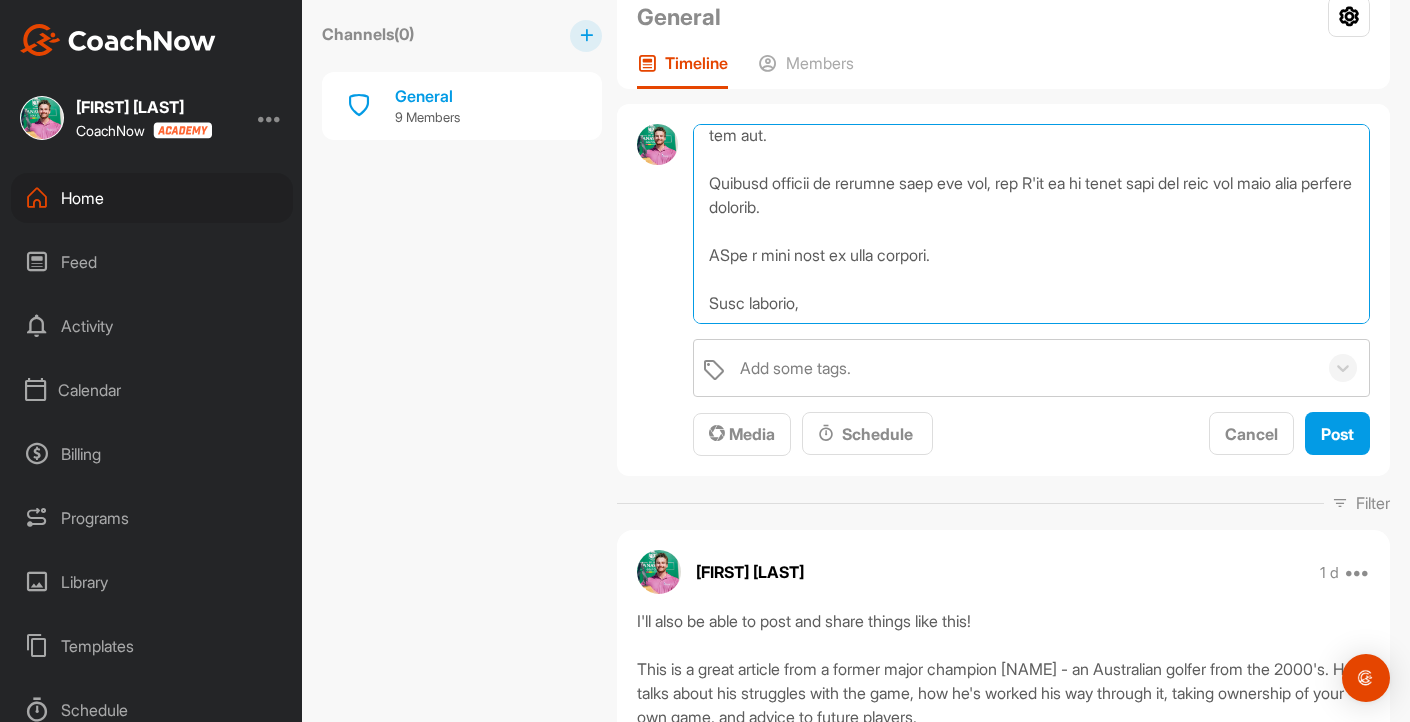 scroll, scrollTop: 1152, scrollLeft: 0, axis: vertical 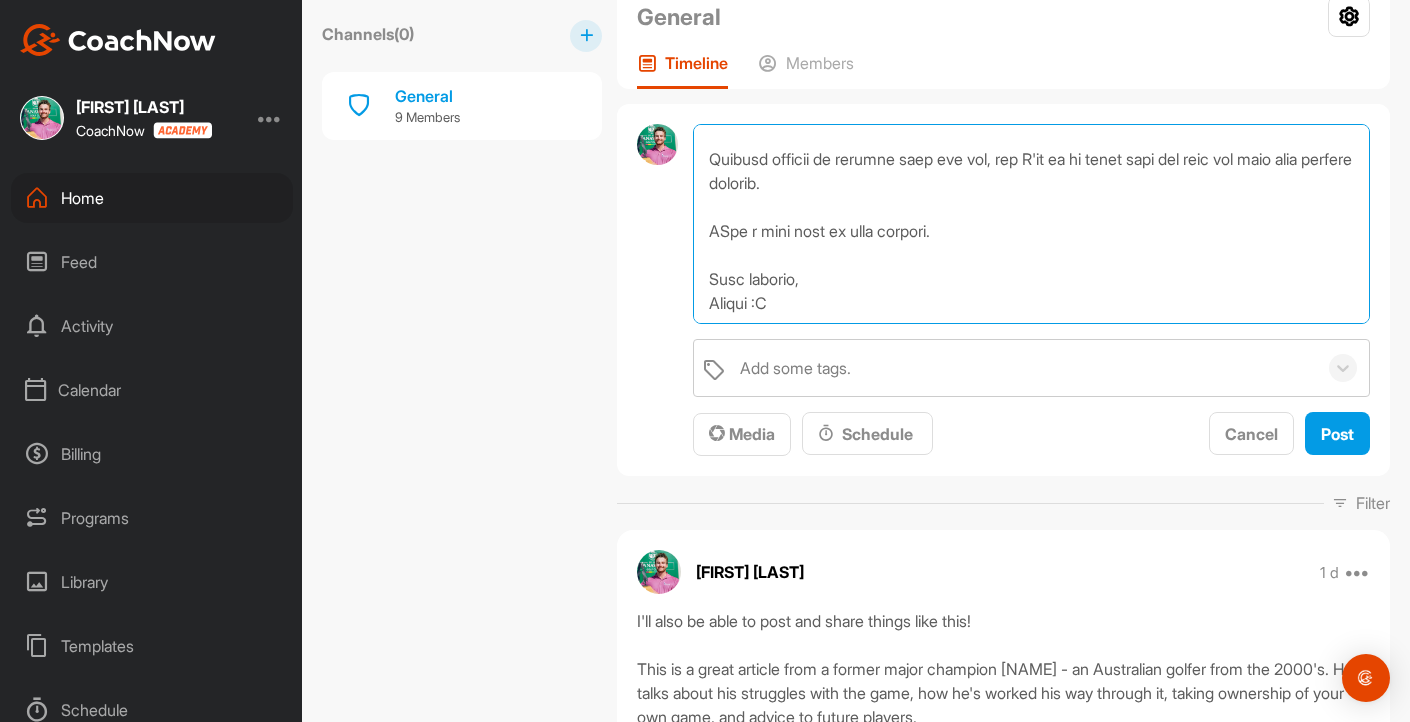click at bounding box center [1031, 224] 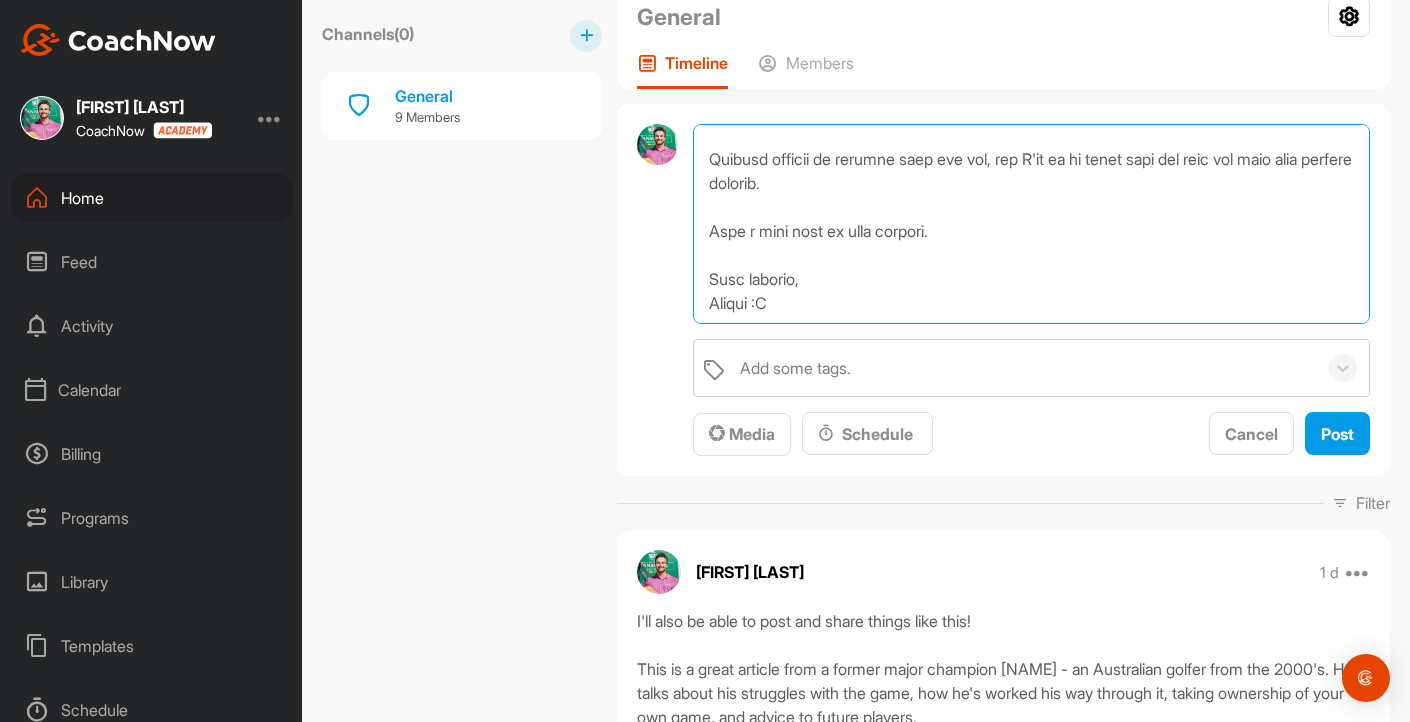 click at bounding box center (1031, 224) 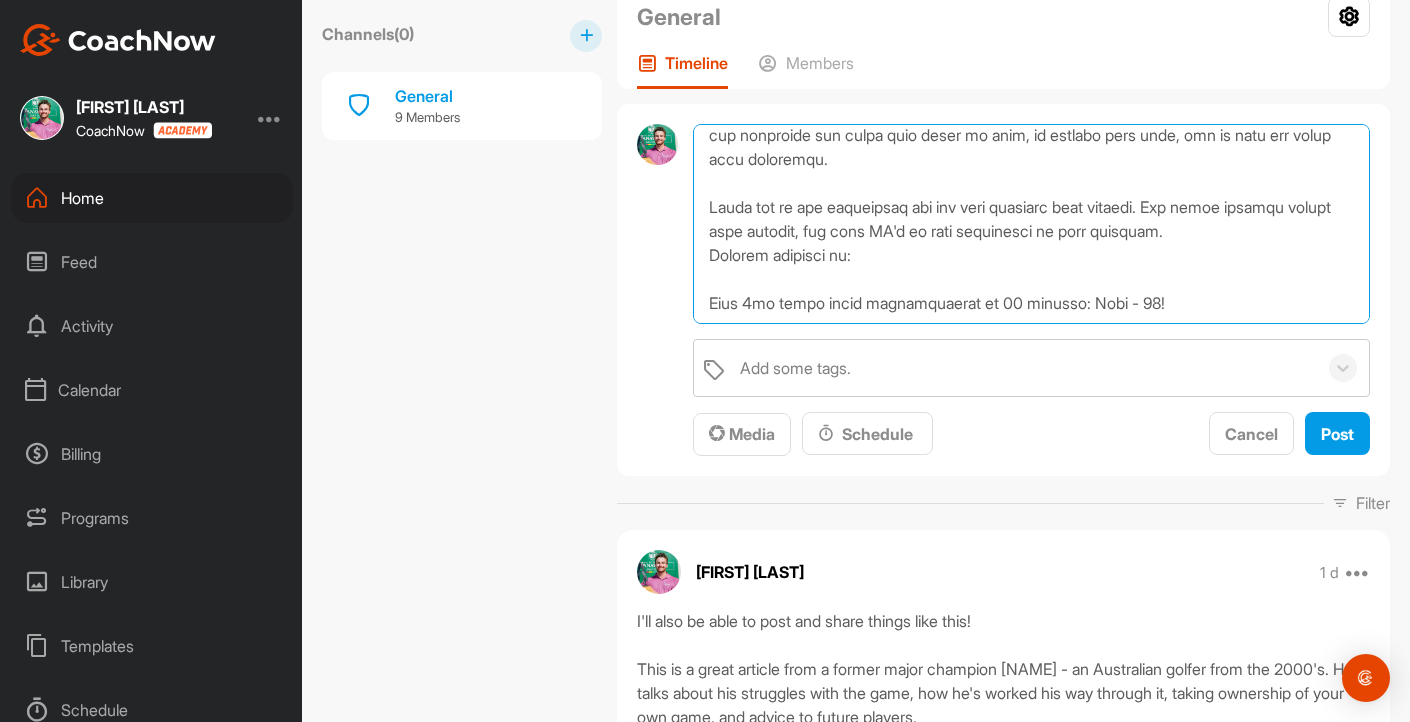 scroll, scrollTop: 0, scrollLeft: 0, axis: both 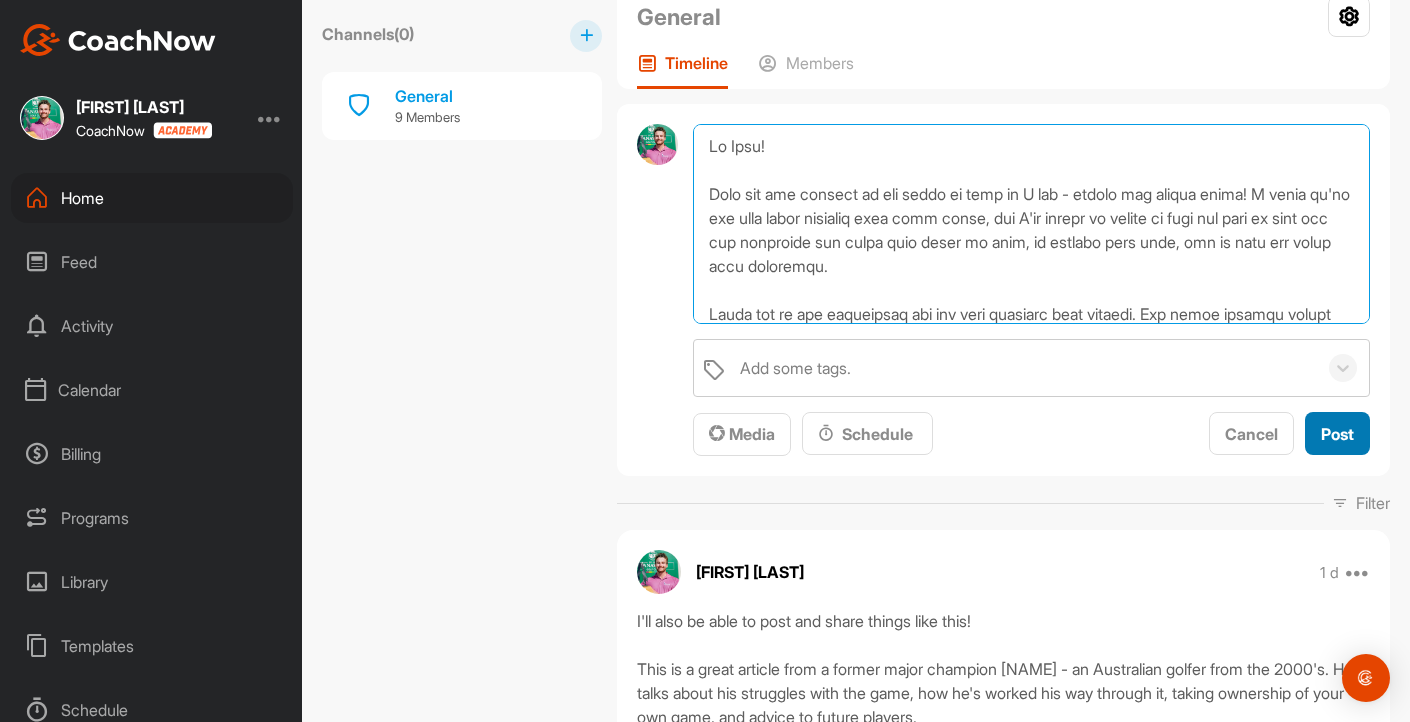 type on "Hi Team!
Hope you all enjoyed it out there as much as I did - thanks for coming along! I think we've got some great momentum with this group, and I'll always be trying to find new ways to test you and challenge you raise your level of play, to perform your best, and to help you reach your potential.
Great job in the challenges and the team practice this morning. Few group records broken this morning, and some PB's in some challenges we have repeated.
Special mentions to:
Most 3ft putts holes consecutively in 20 minutes: [NAME] - 48!
9 Hole Short Game Test - Both [NAME] and [NAME] dispatched their own previous PB's.
- [NAME] - 15points and 57ft (7pts and 141ft last time).
- [NAME] - 17 points and 53ft (2pt and 161ft last test) - just a ridiculous improvement and lead the group in the challenge. Still have a way to go to beat my 23pts and 33ft record though [NAME] ;p
In terms of the competition - we played an 18 hole Nett competition, and the catch was that you weren't allowed to react to a single sh..." 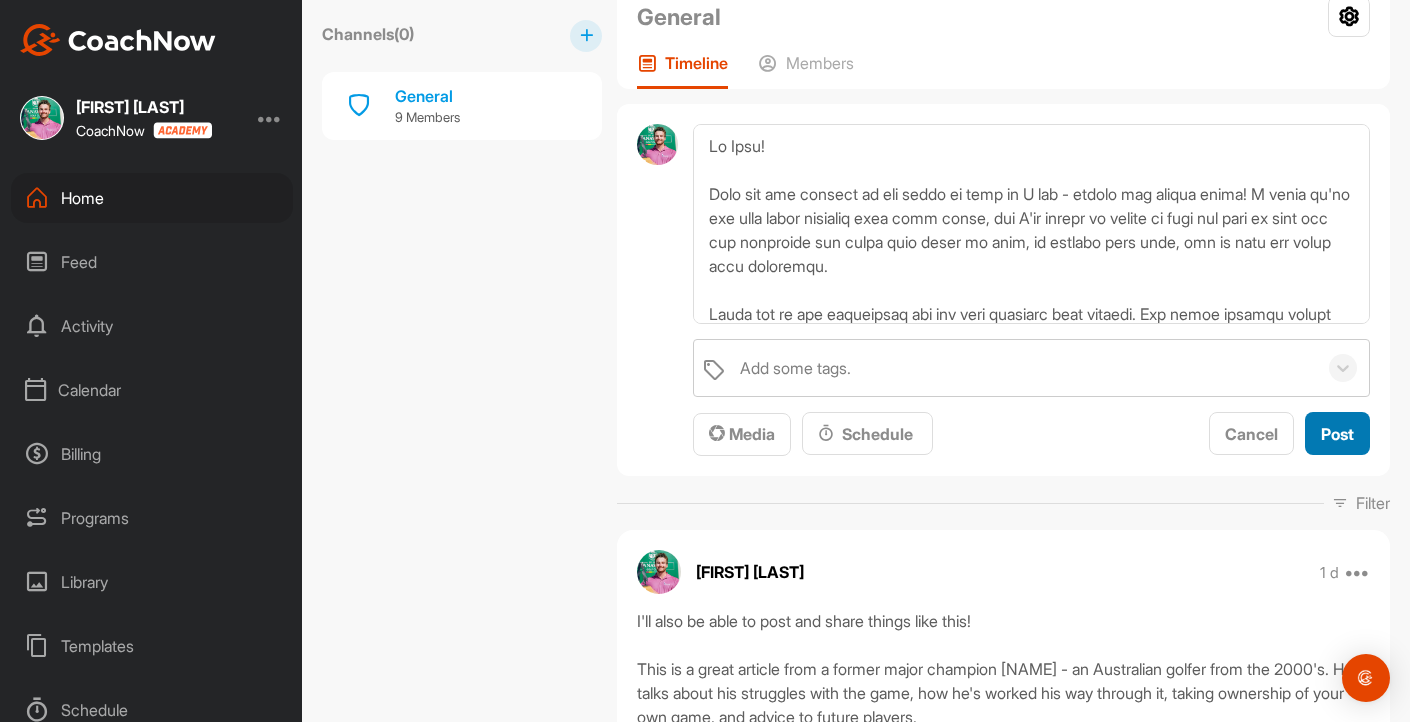 click on "Post" at bounding box center (1337, 433) 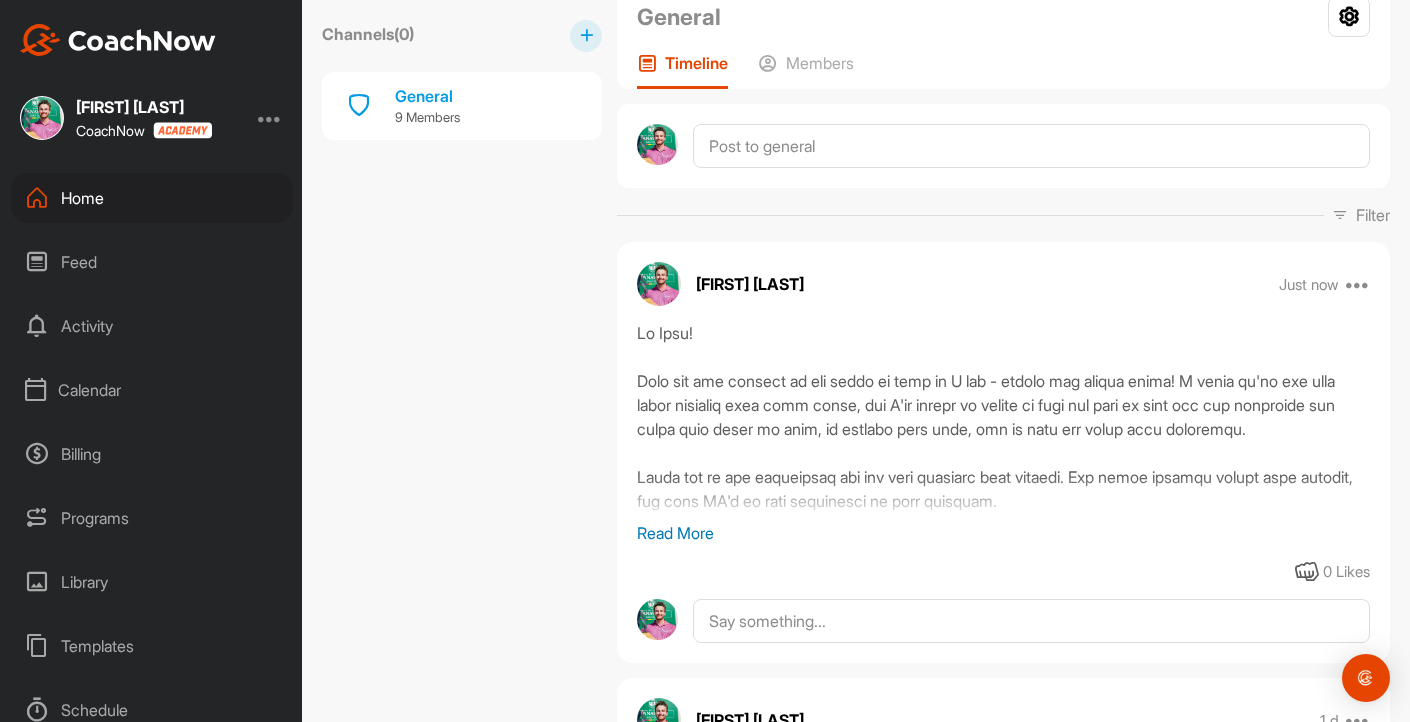 click on "Read More" at bounding box center (1003, 533) 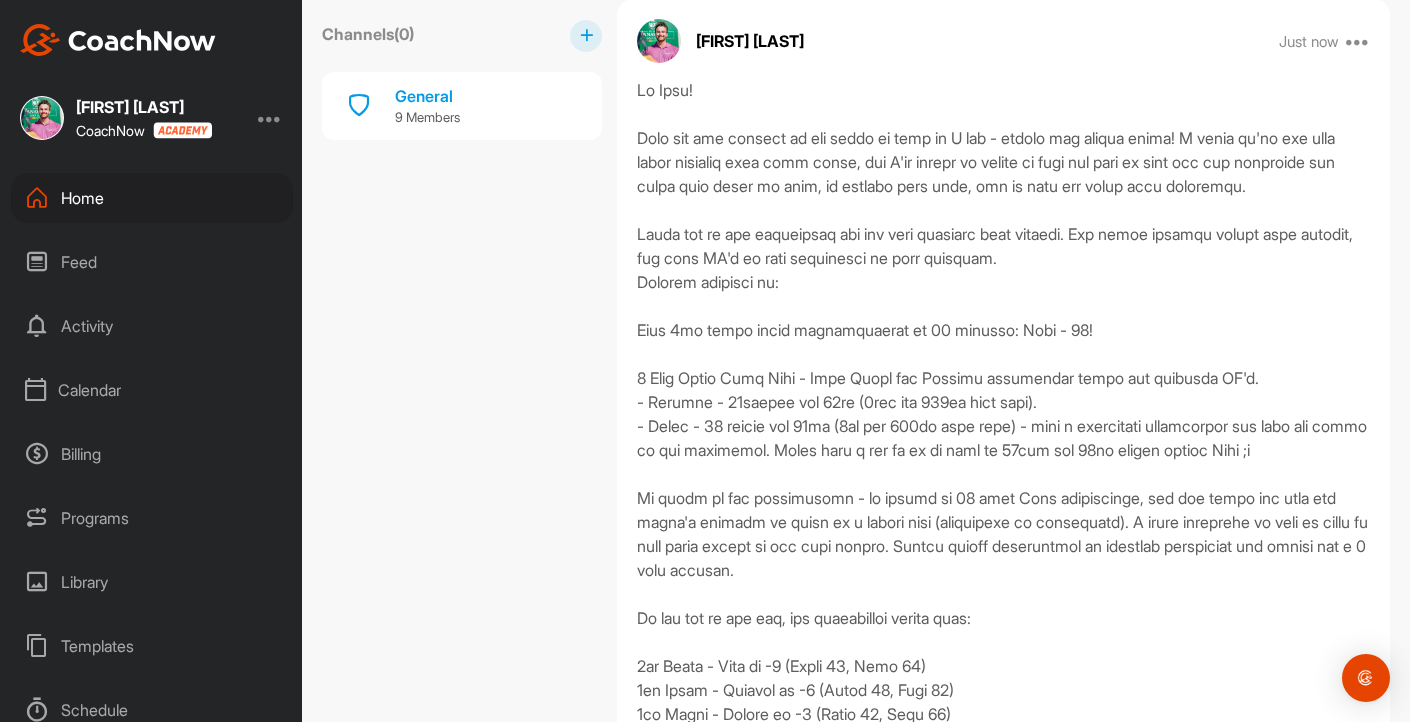 scroll, scrollTop: 345, scrollLeft: 0, axis: vertical 